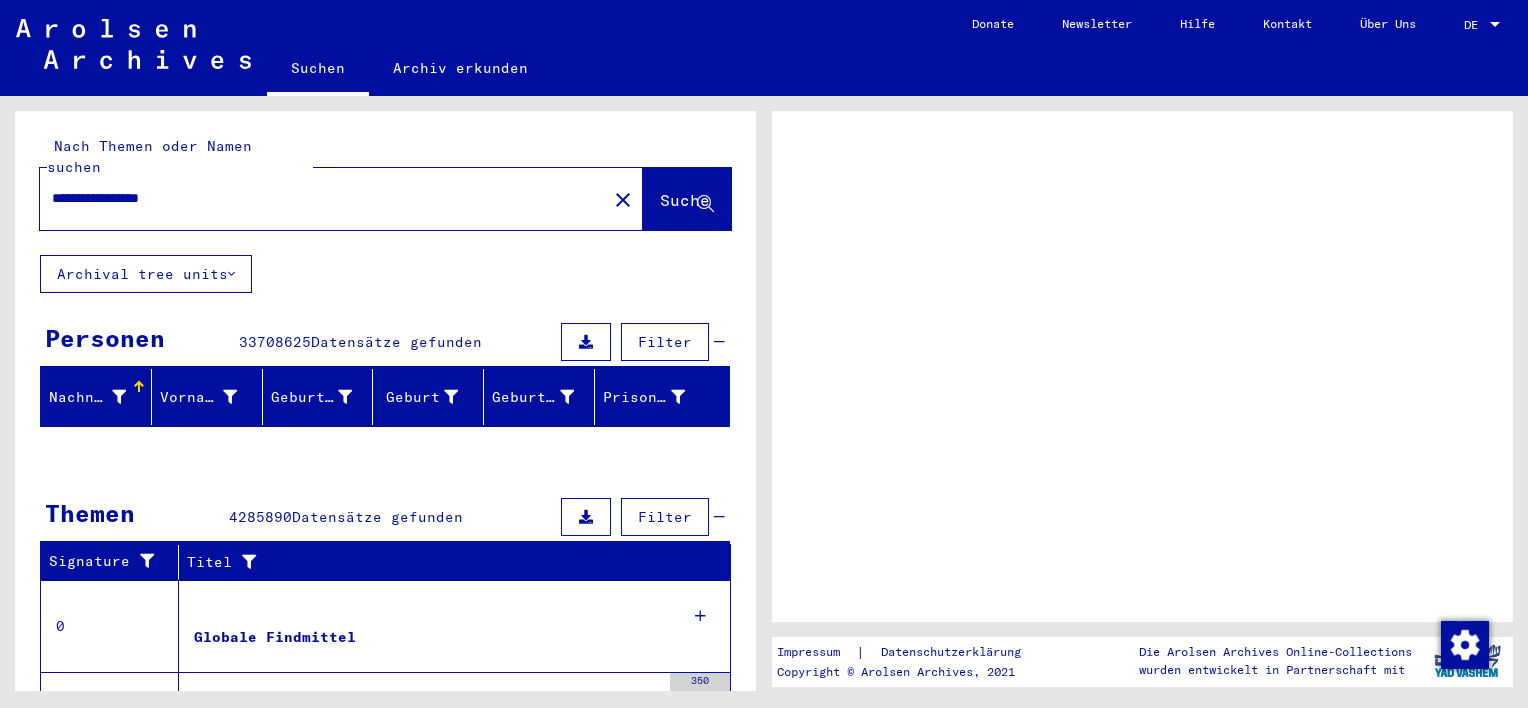 scroll, scrollTop: 0, scrollLeft: 0, axis: both 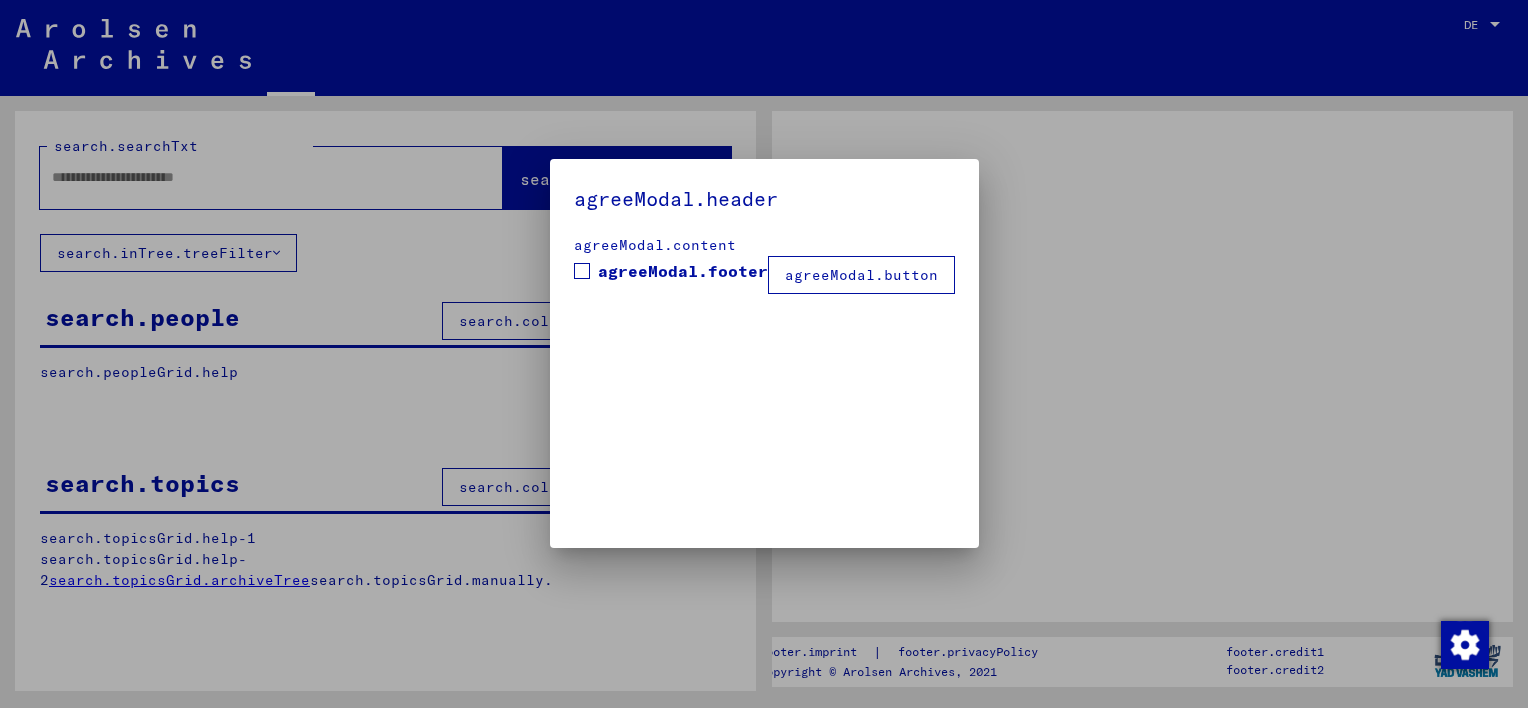 type on "**********" 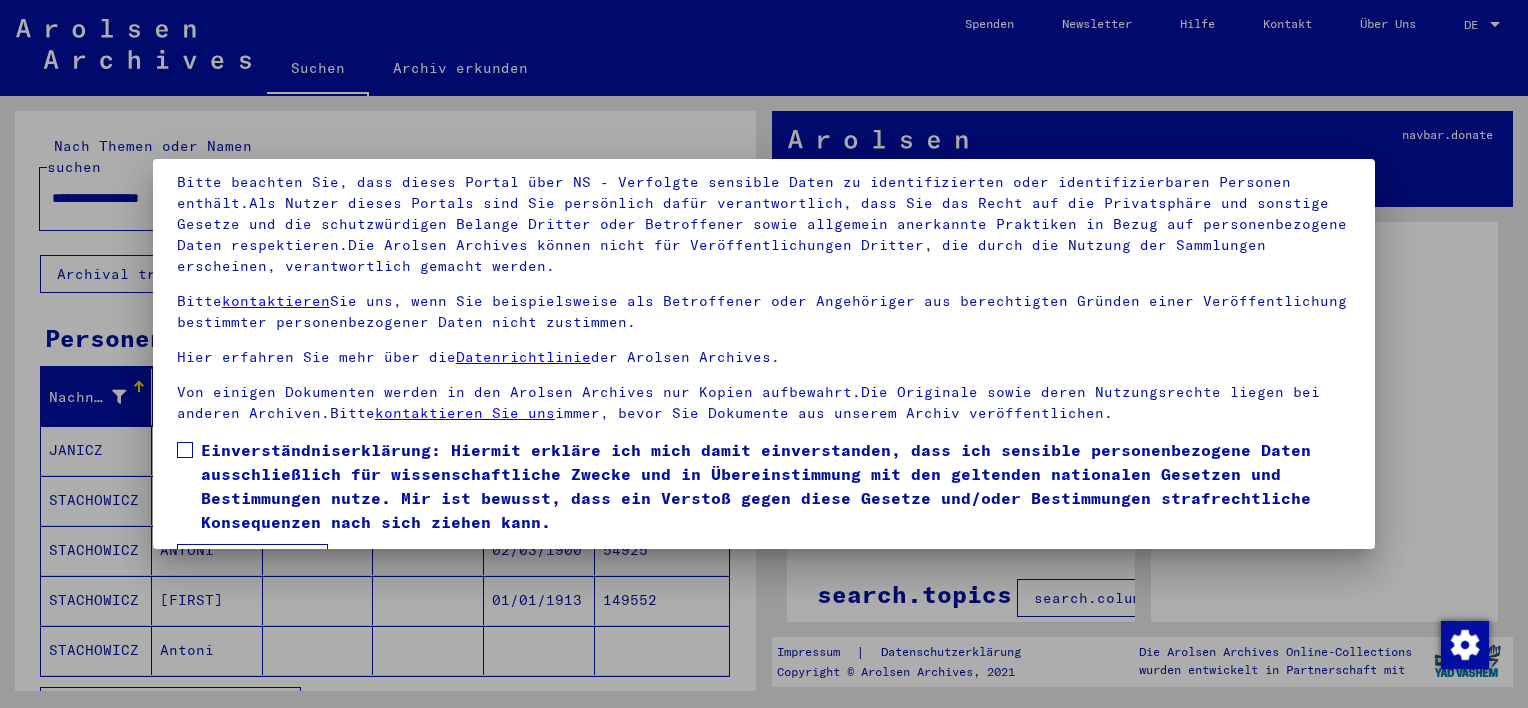 scroll, scrollTop: 170, scrollLeft: 0, axis: vertical 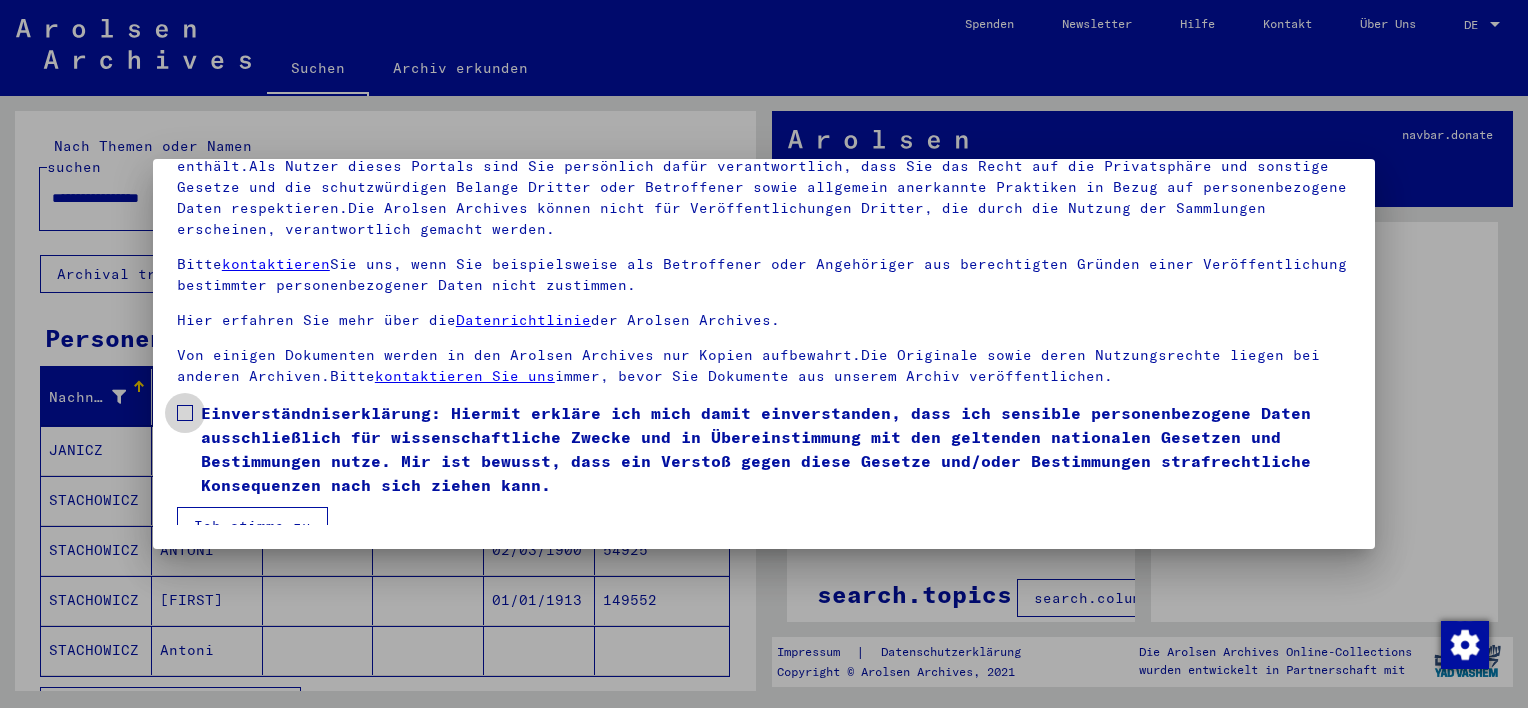 click at bounding box center [185, 413] 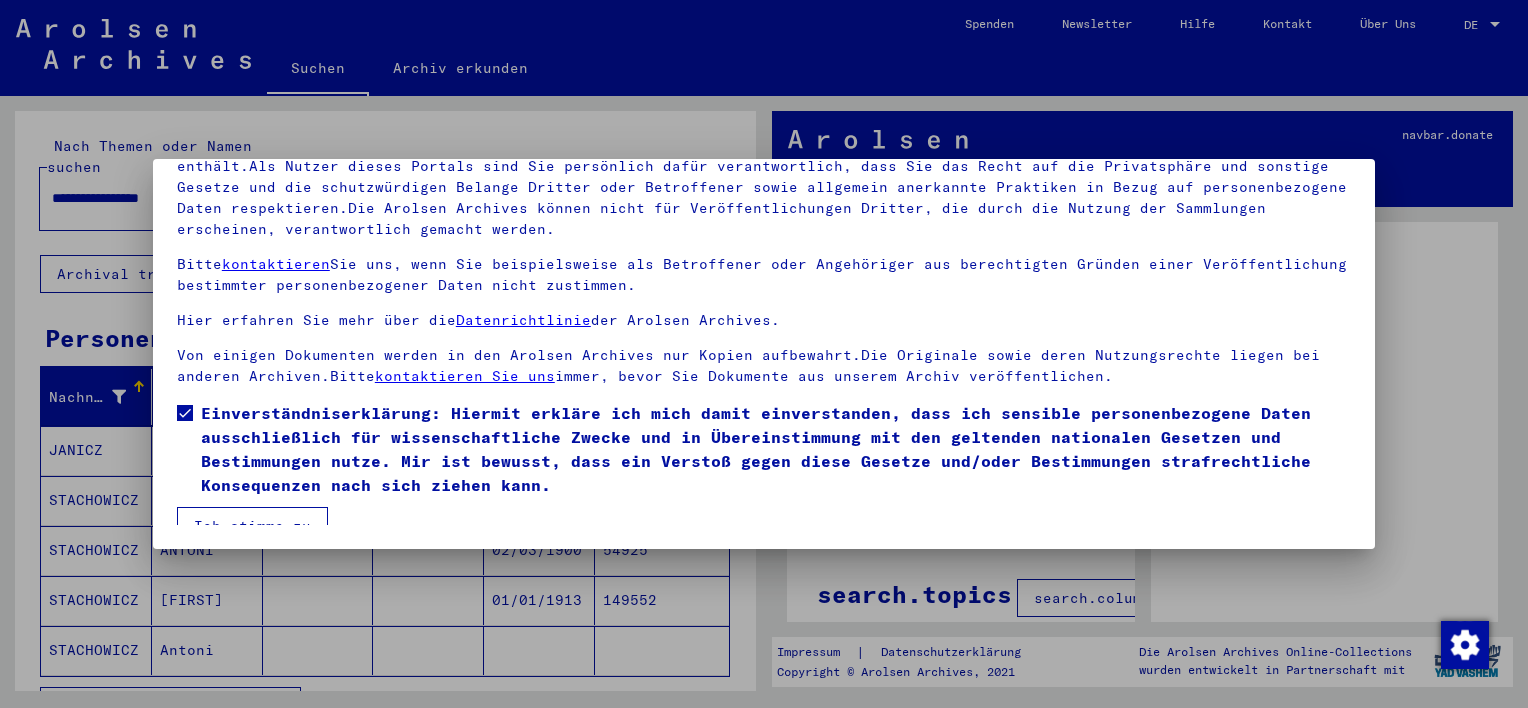click on "Ich stimme zu" at bounding box center (252, 526) 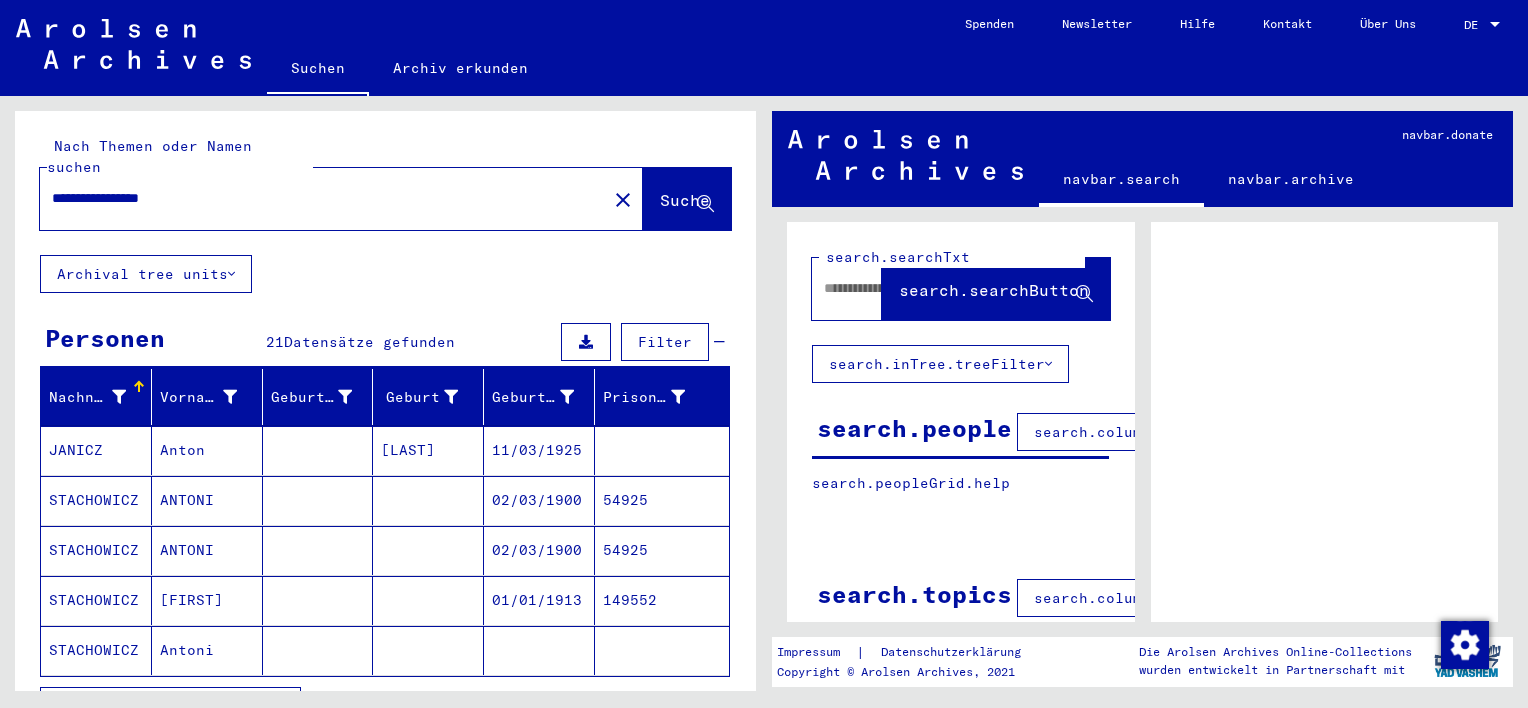 click on "54925" at bounding box center (662, 550) 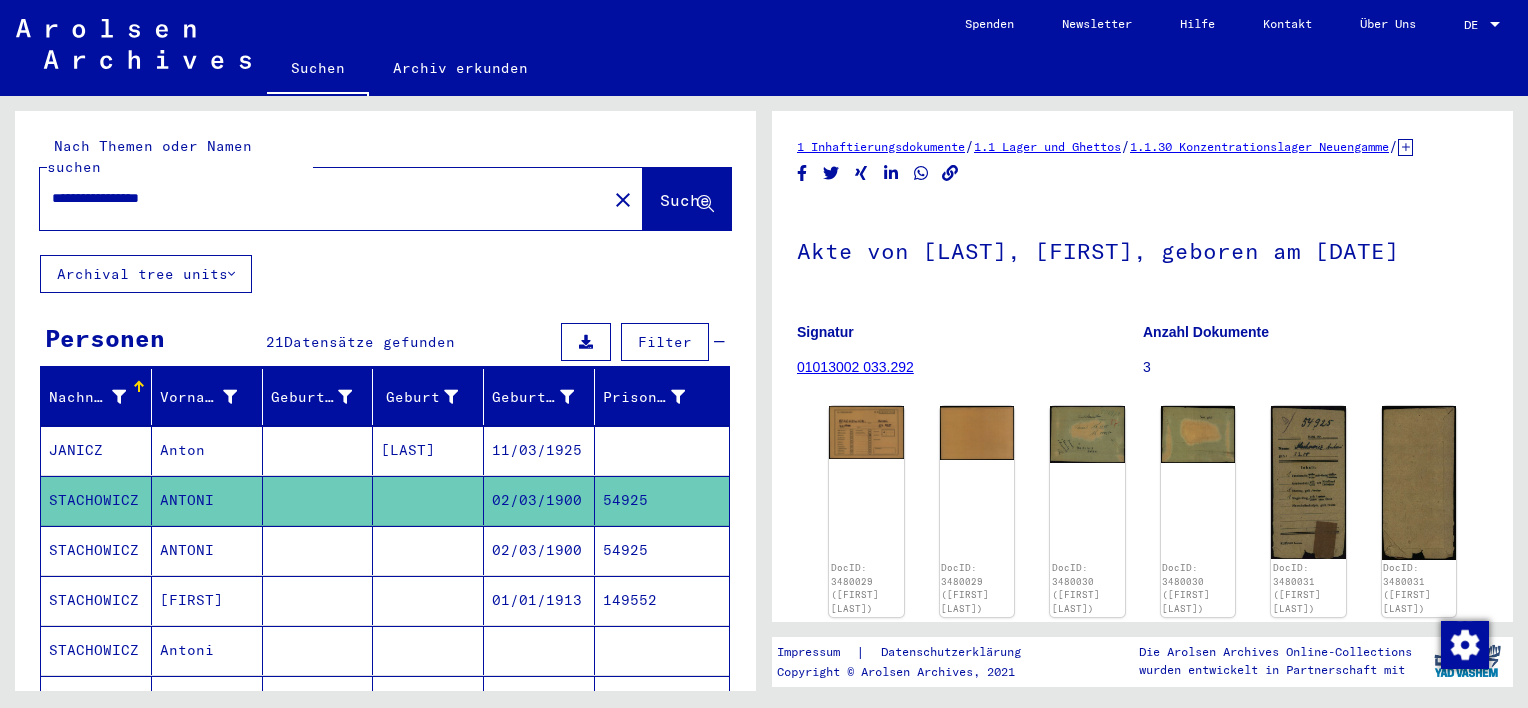 scroll, scrollTop: 0, scrollLeft: 0, axis: both 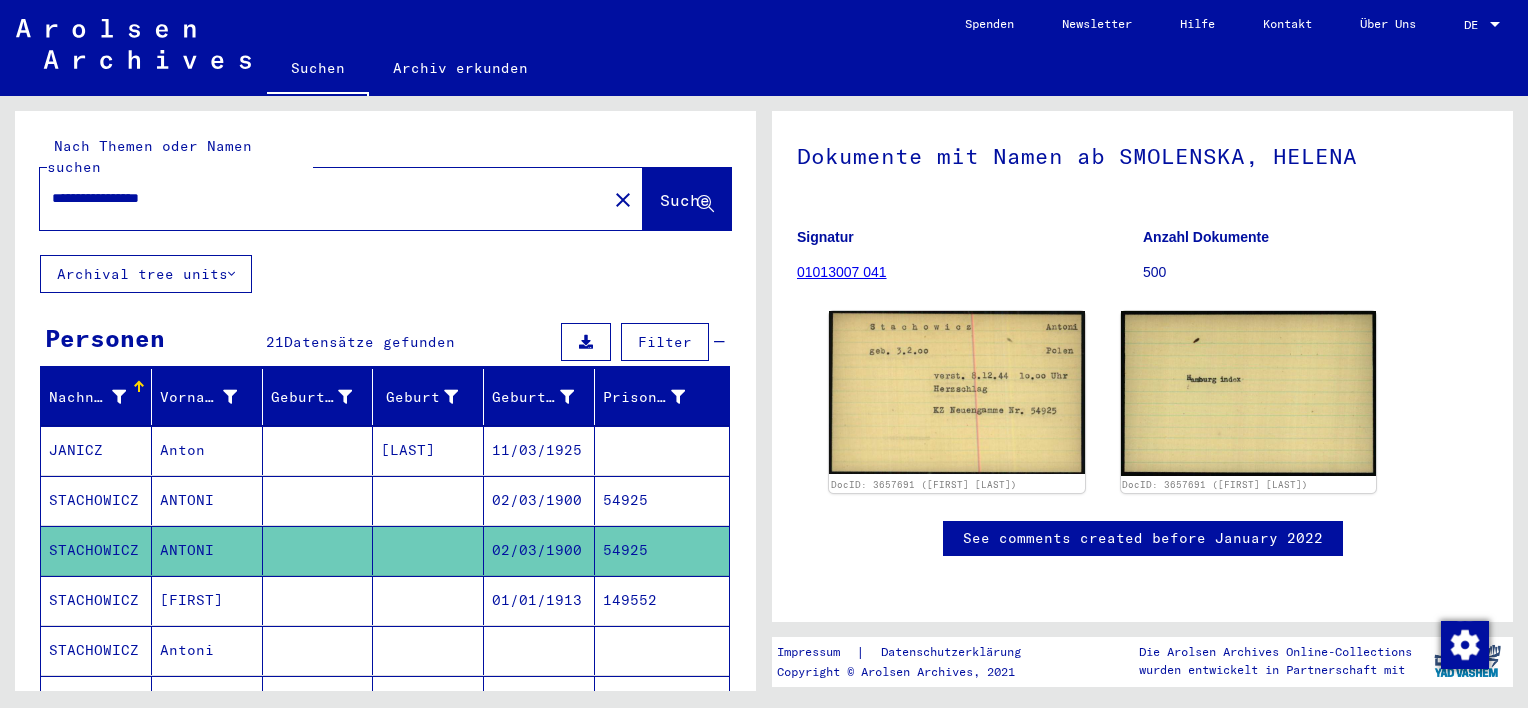click on "54925" at bounding box center [662, 550] 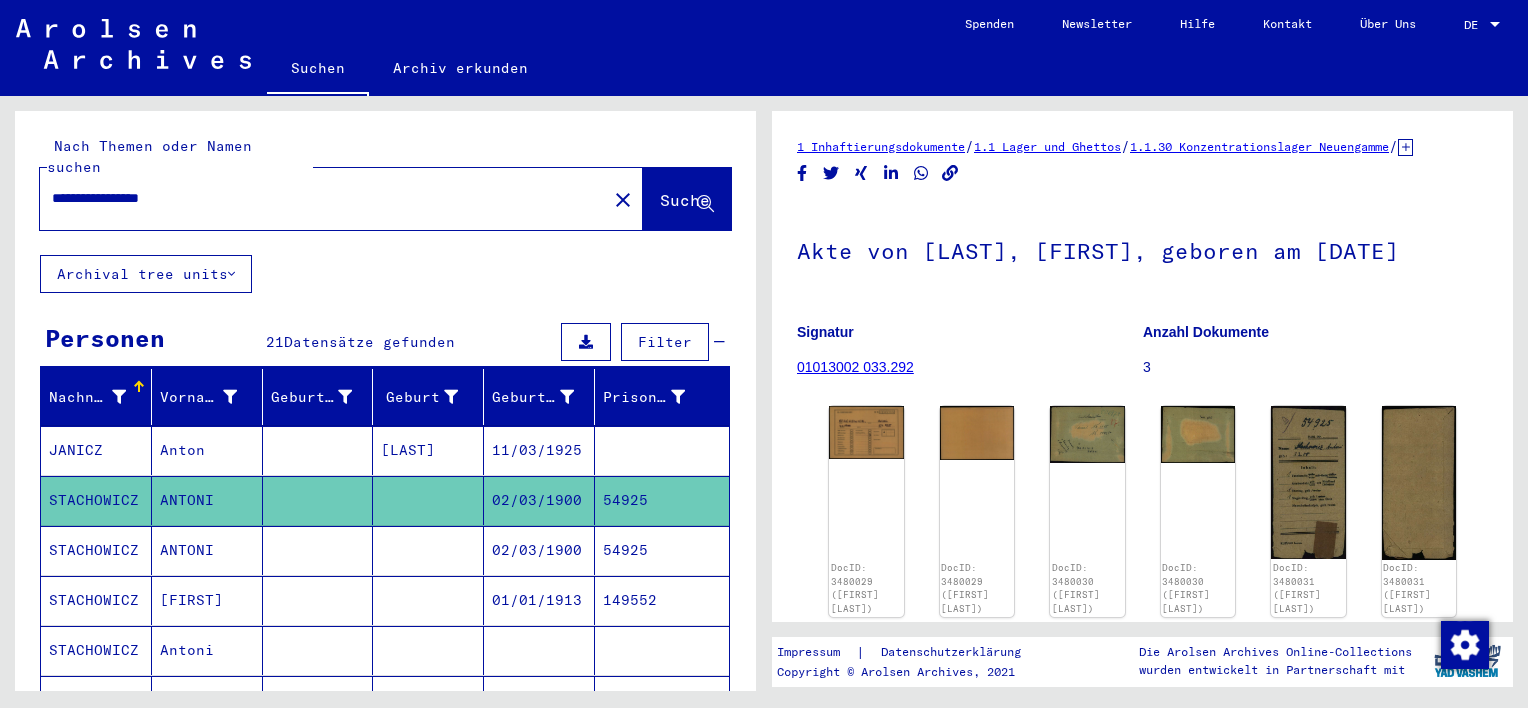 scroll, scrollTop: 0, scrollLeft: 0, axis: both 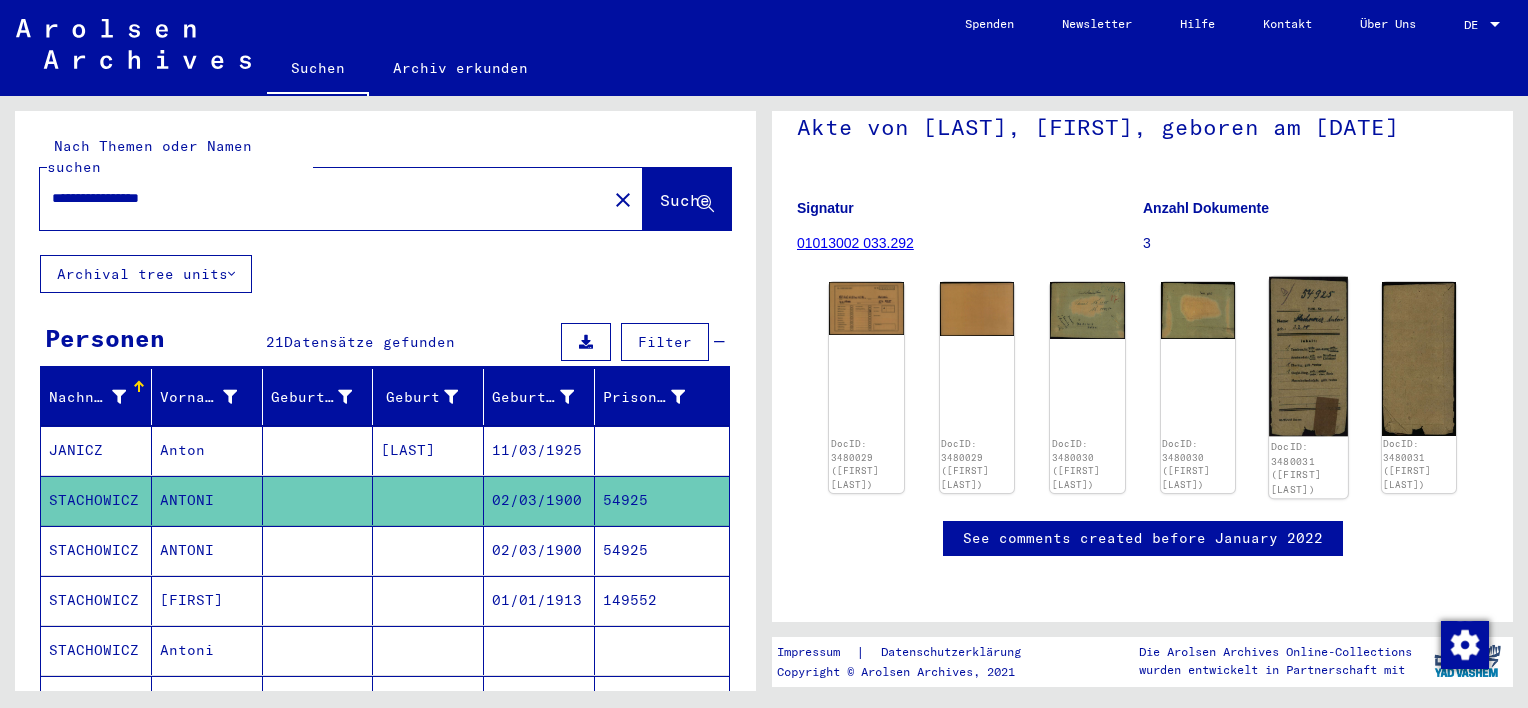 click 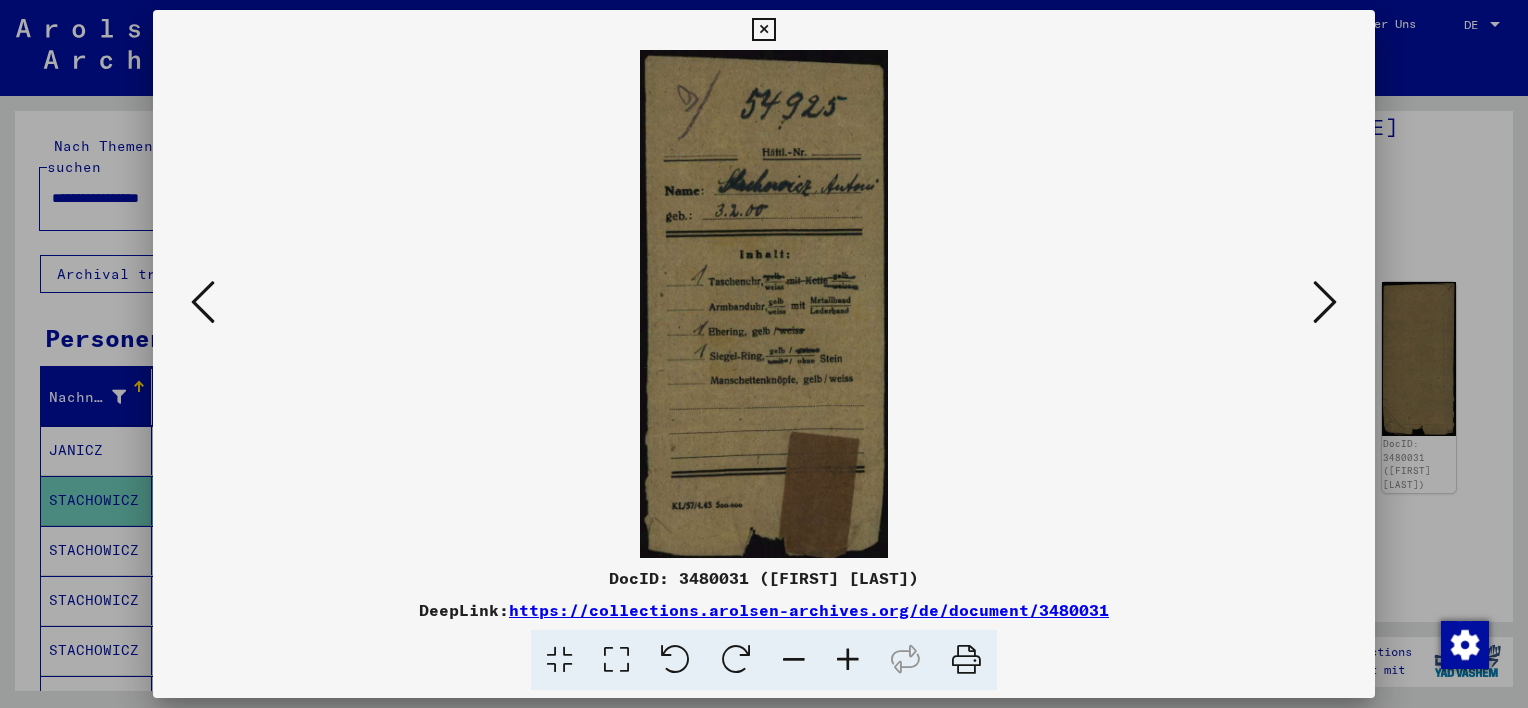 click at bounding box center (1325, 302) 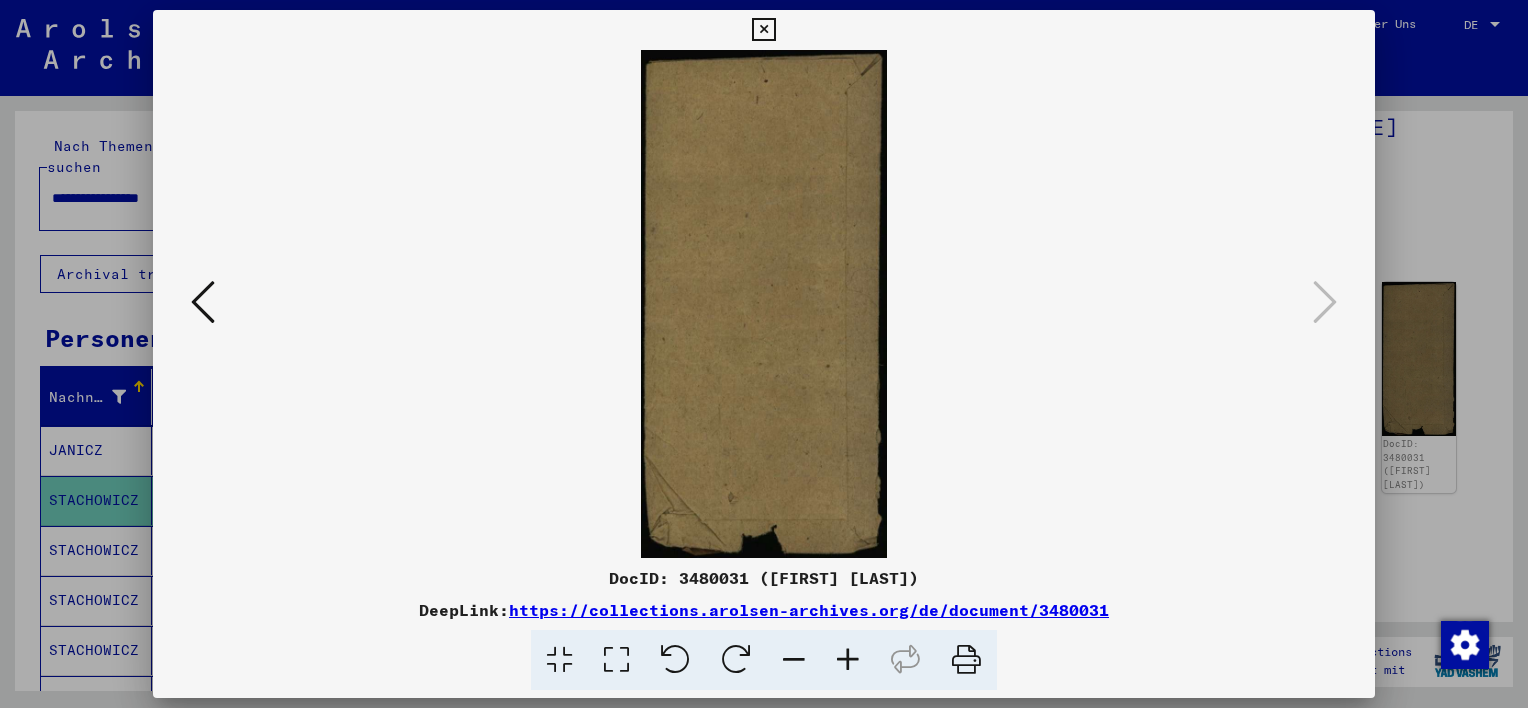 click at bounding box center (203, 302) 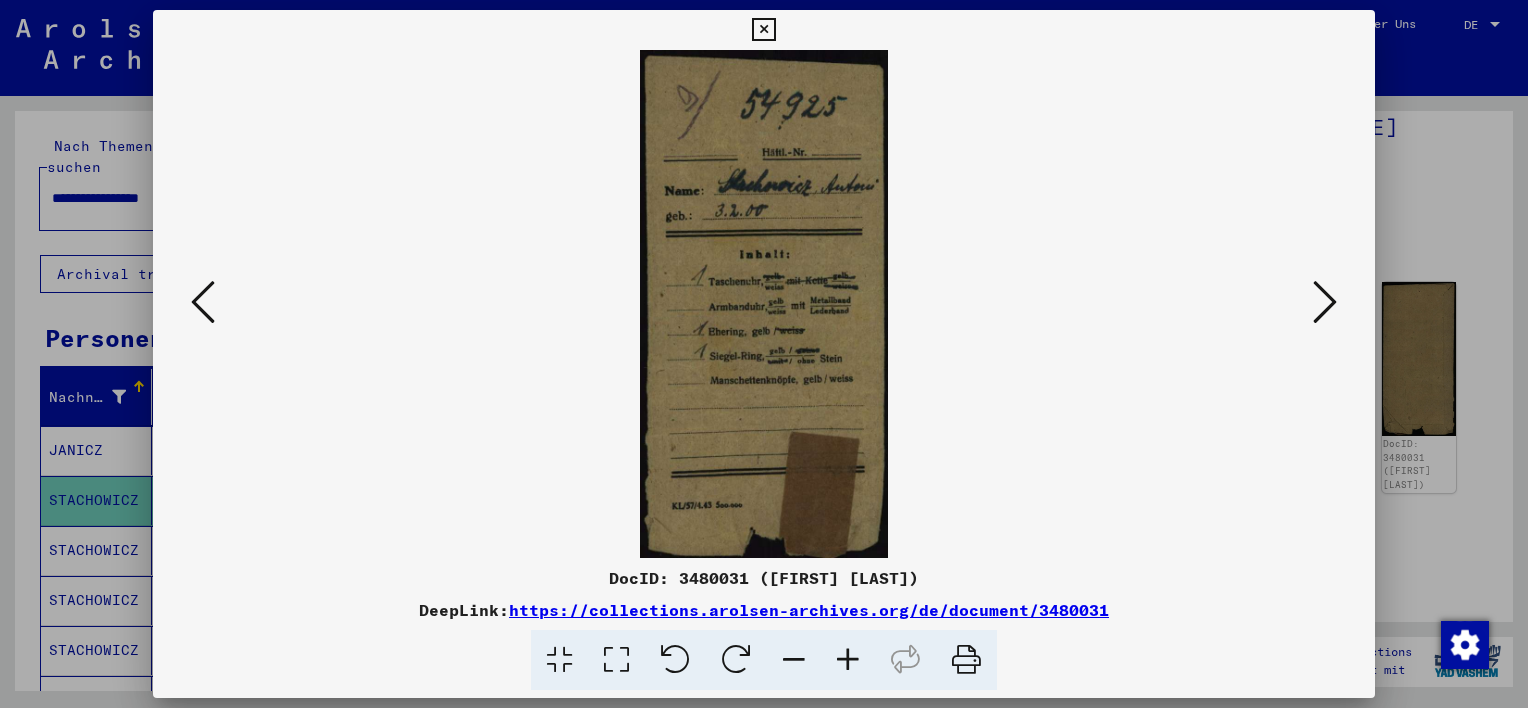 click at bounding box center (203, 302) 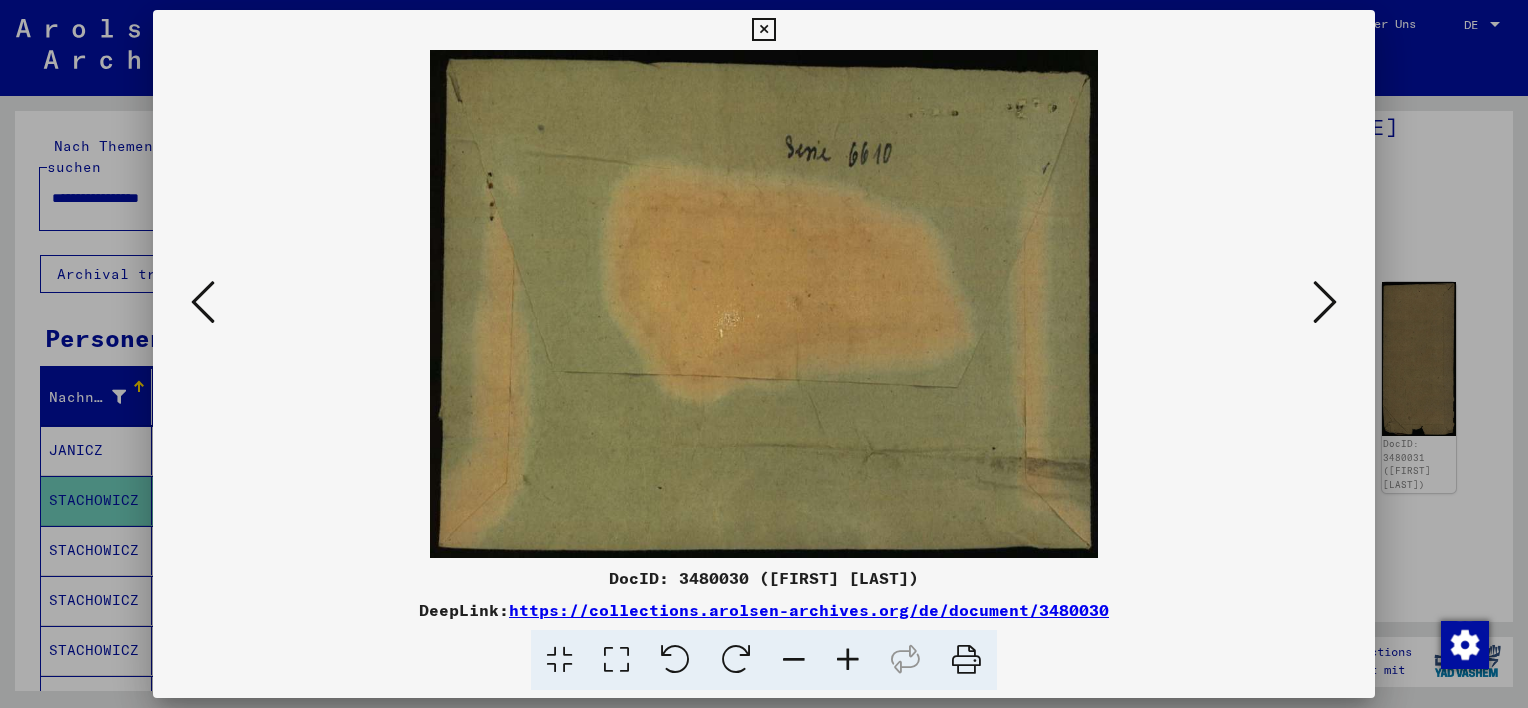 click at bounding box center [203, 302] 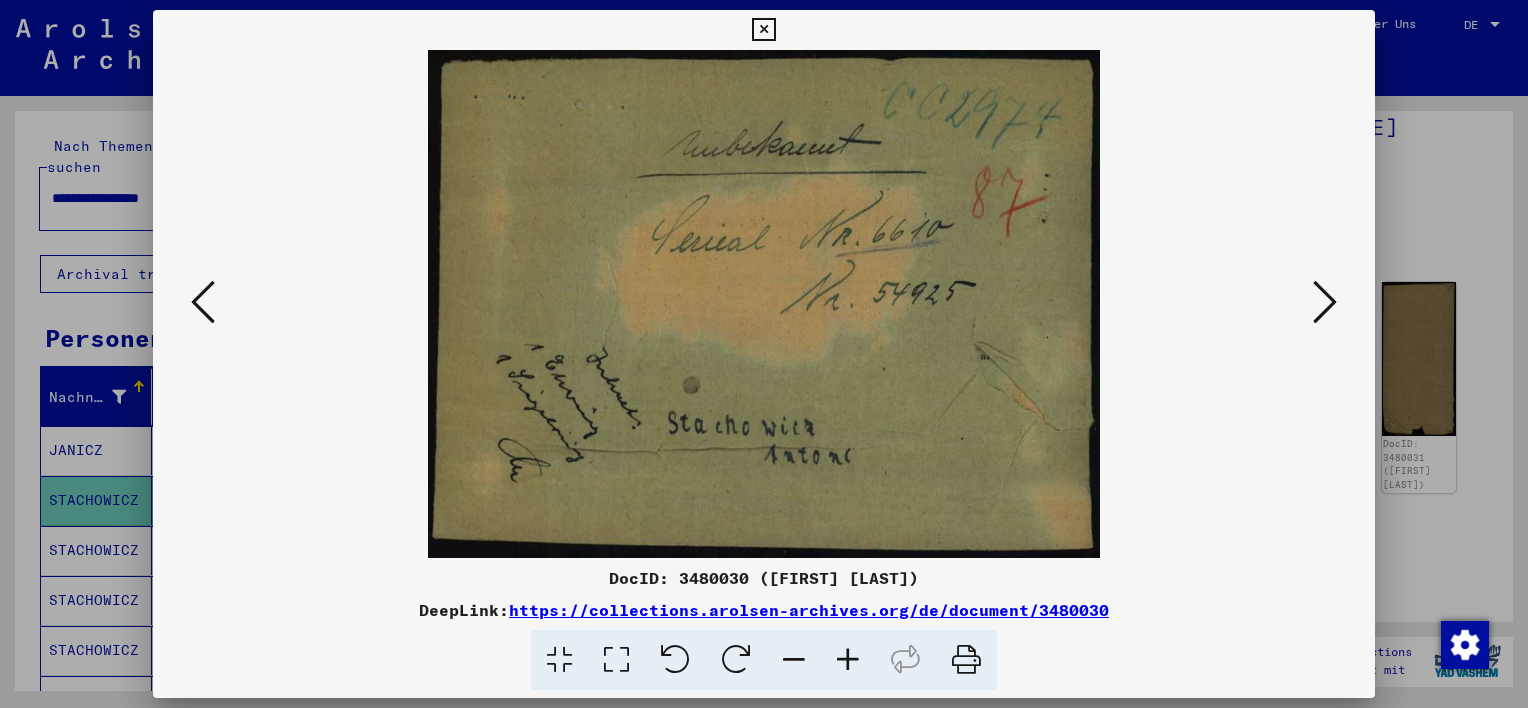 drag, startPoint x: 200, startPoint y: 298, endPoint x: 189, endPoint y: 303, distance: 12.083046 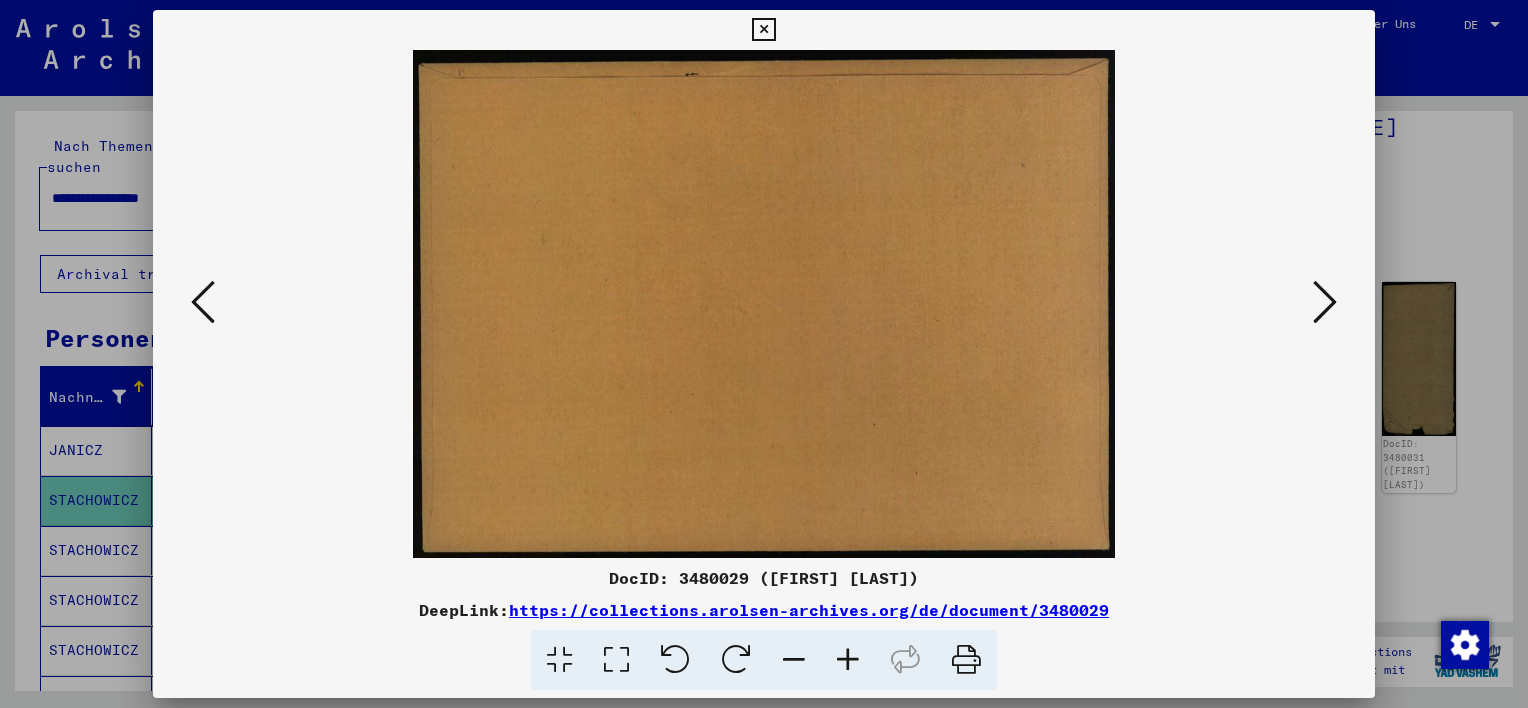 click at bounding box center (203, 302) 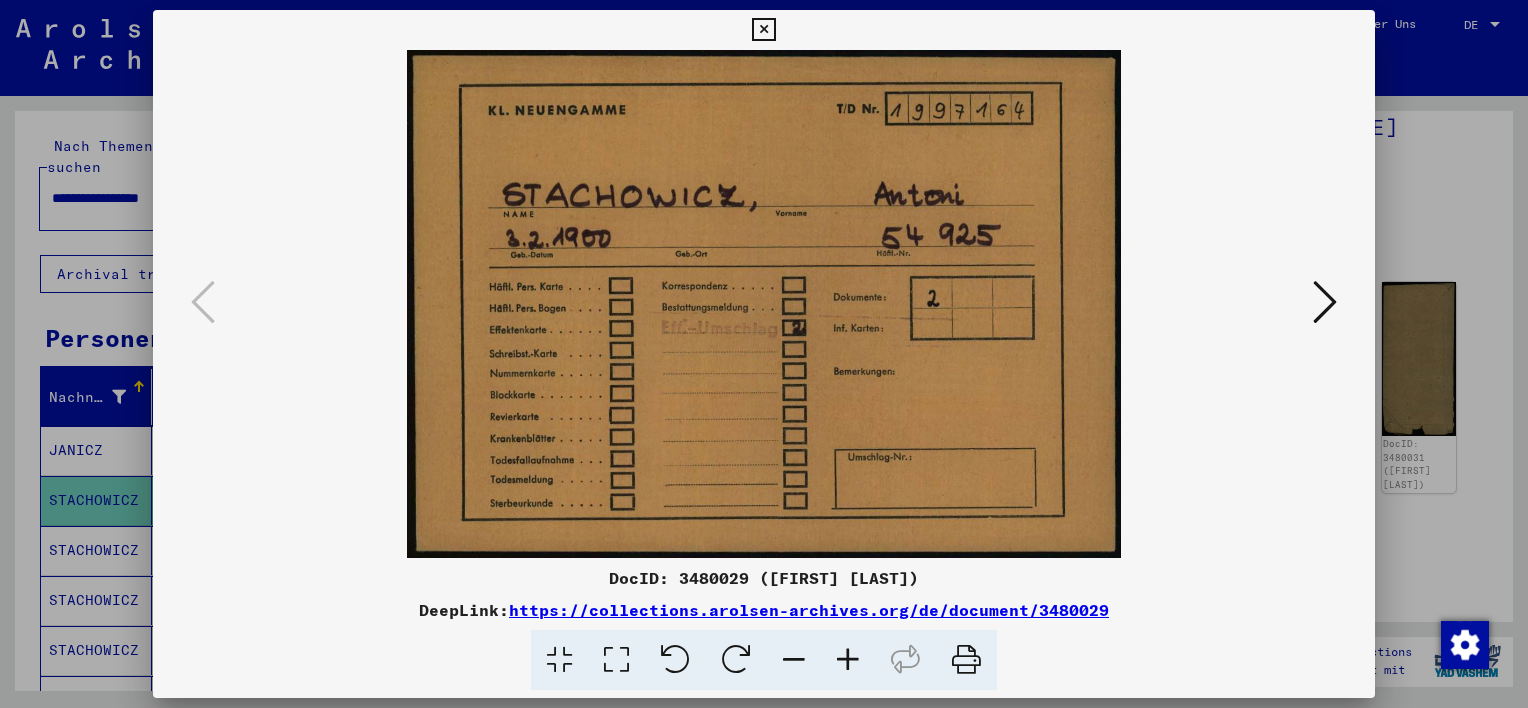 click at bounding box center [763, 30] 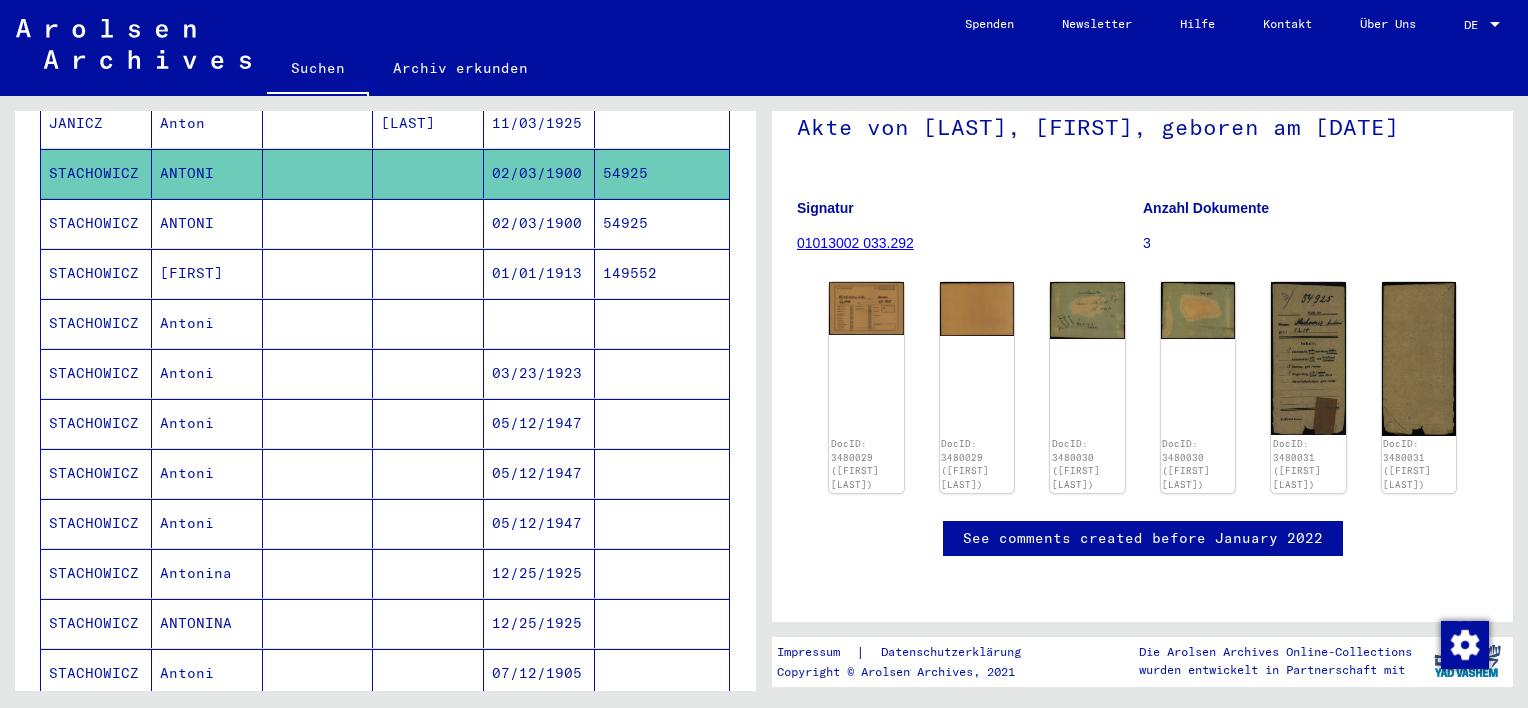 scroll, scrollTop: 339, scrollLeft: 0, axis: vertical 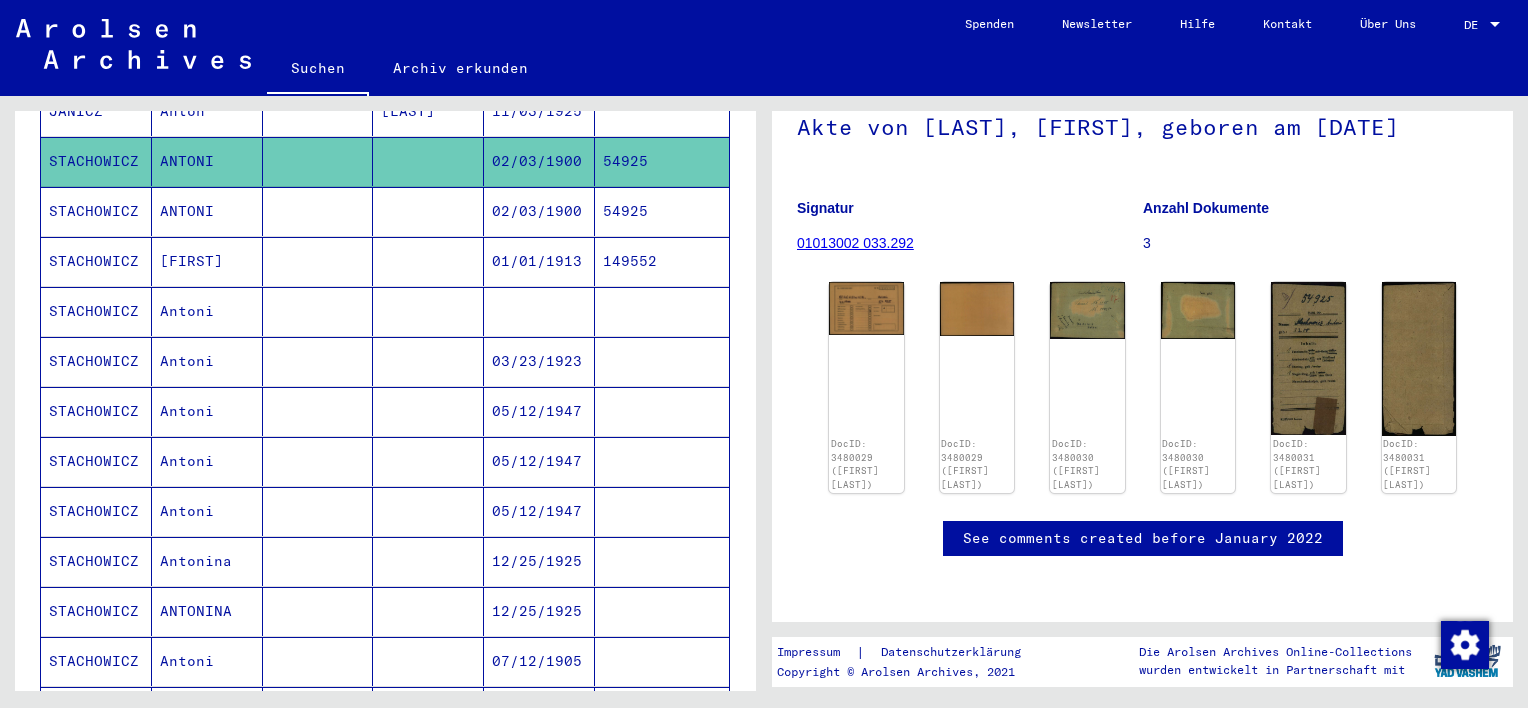 click at bounding box center [662, 361] 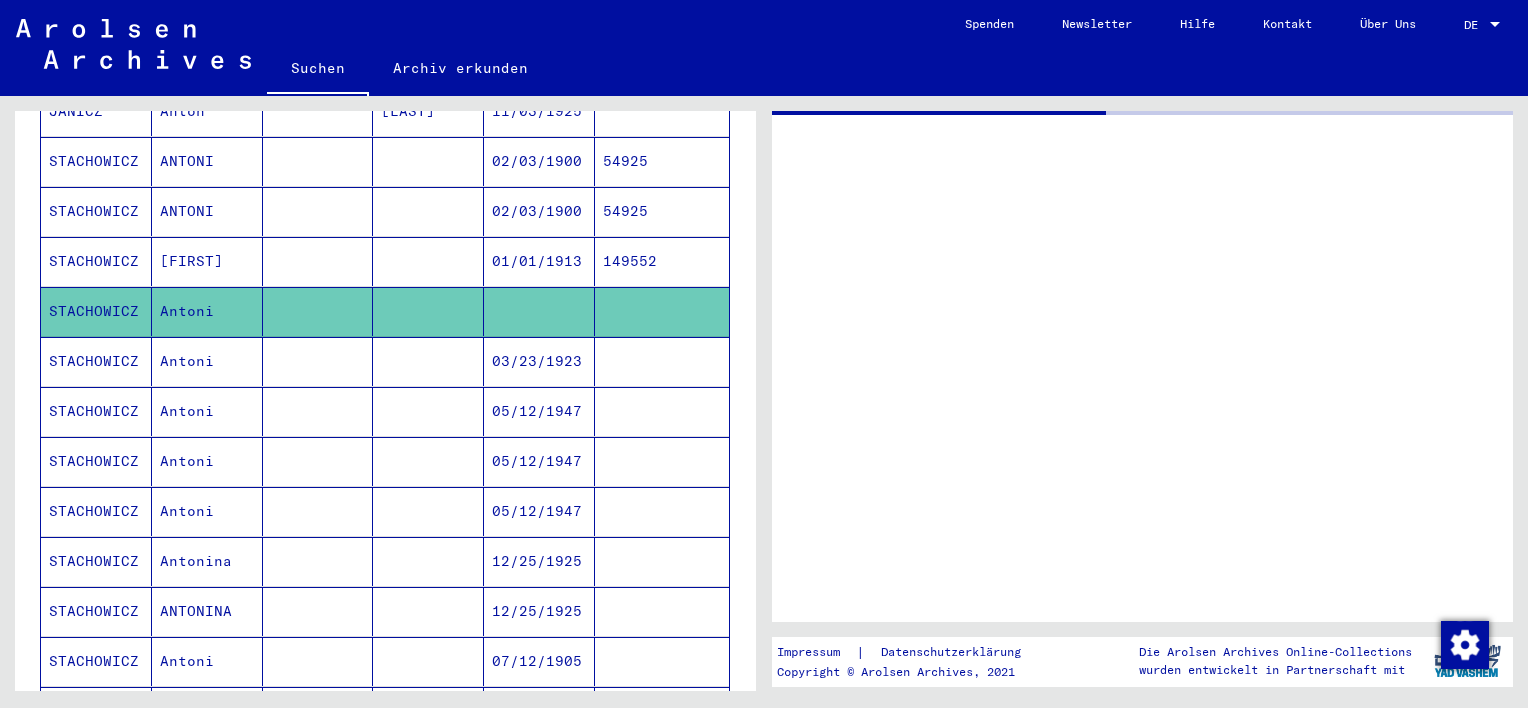 scroll, scrollTop: 0, scrollLeft: 0, axis: both 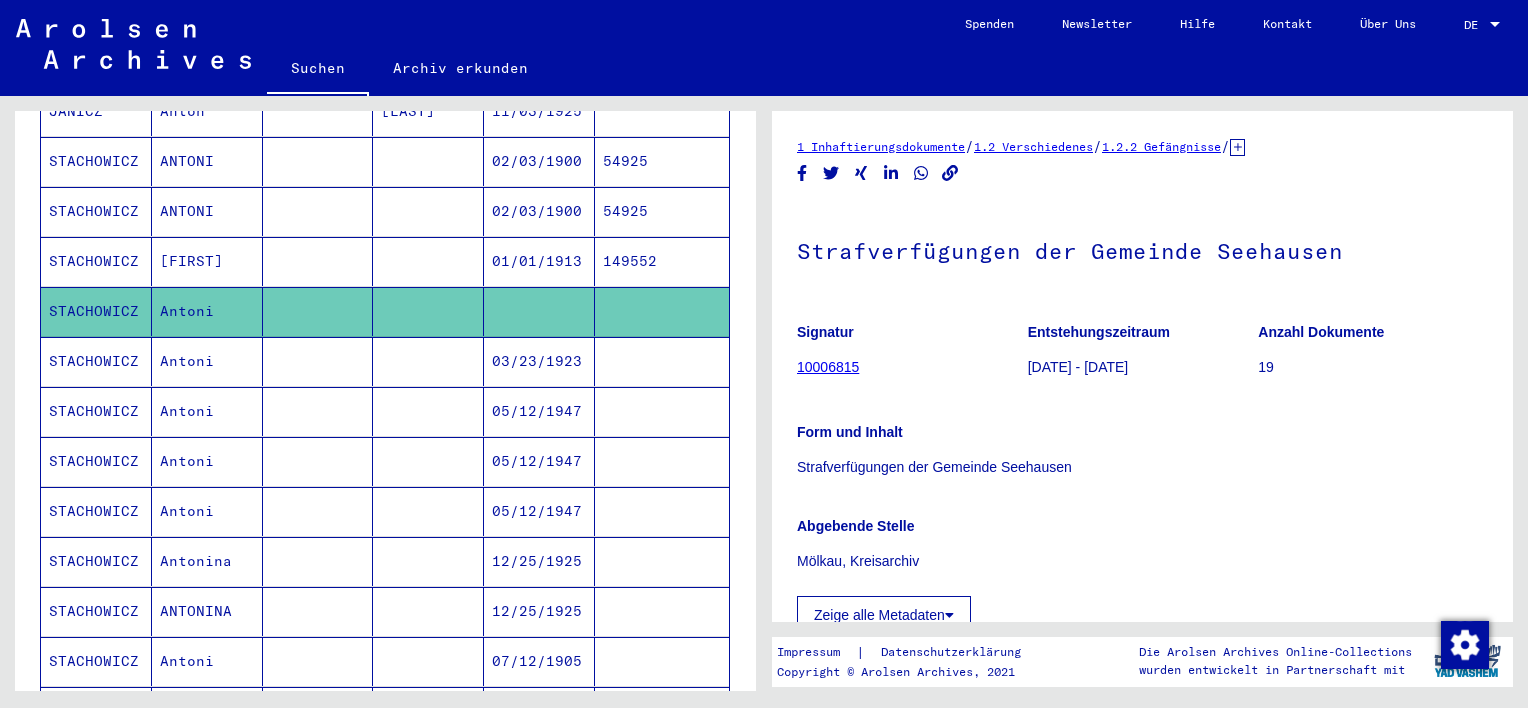 click 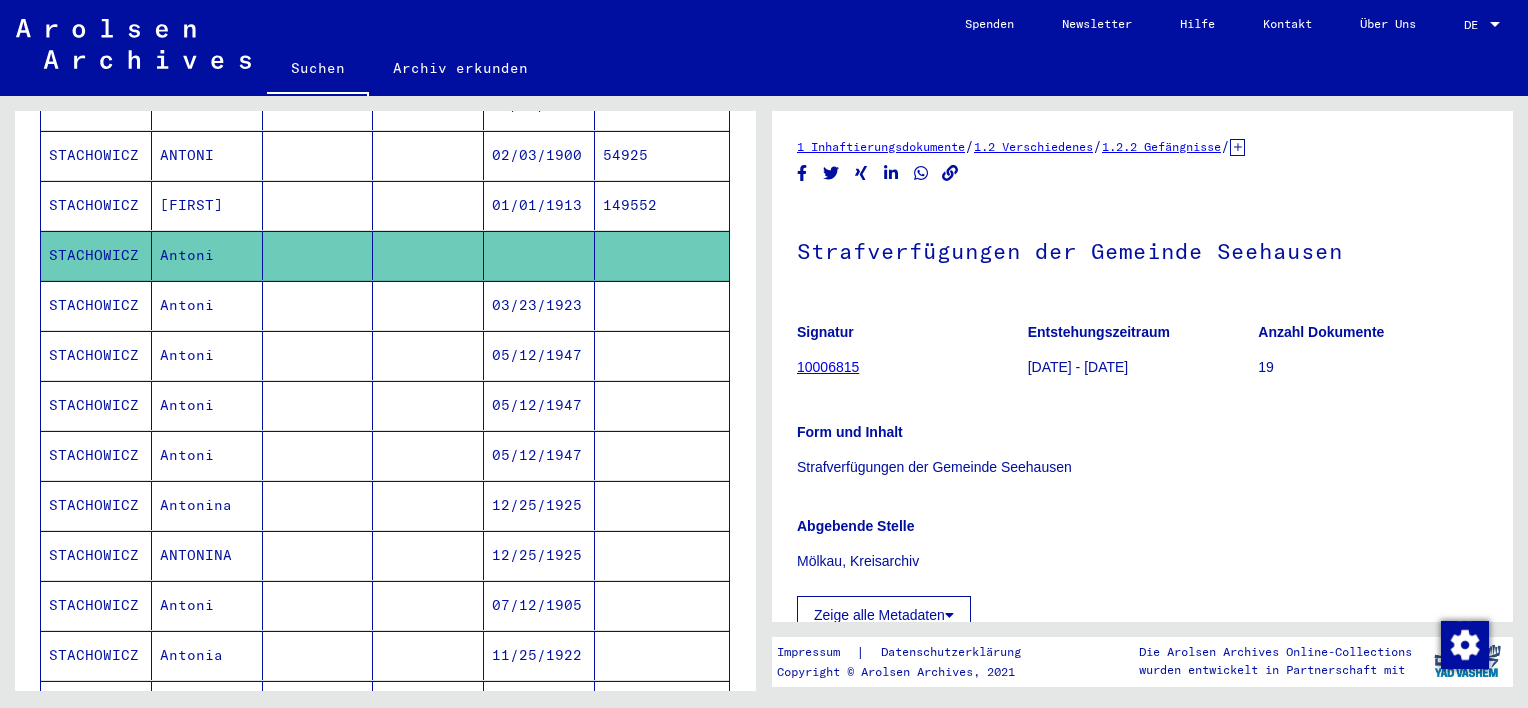 scroll, scrollTop: 410, scrollLeft: 0, axis: vertical 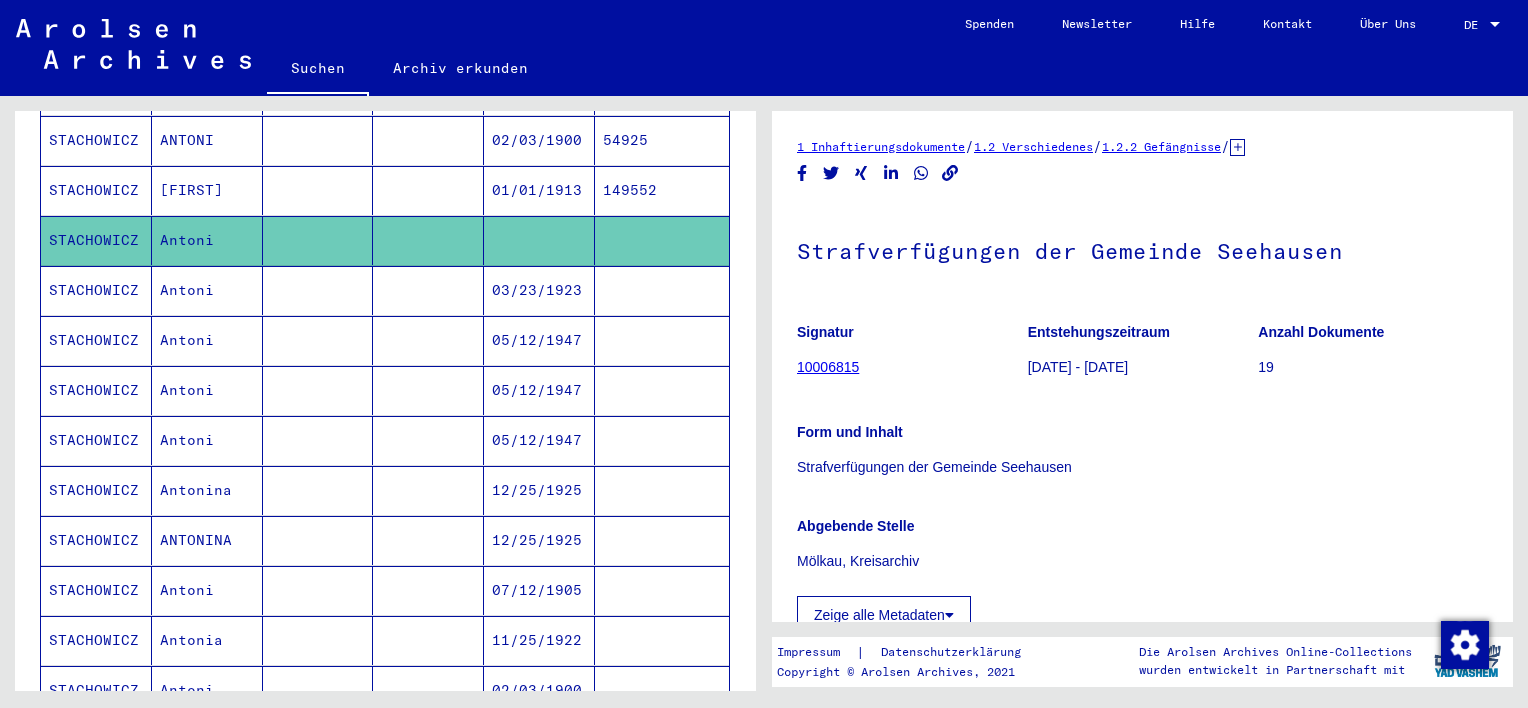 click at bounding box center [662, 740] 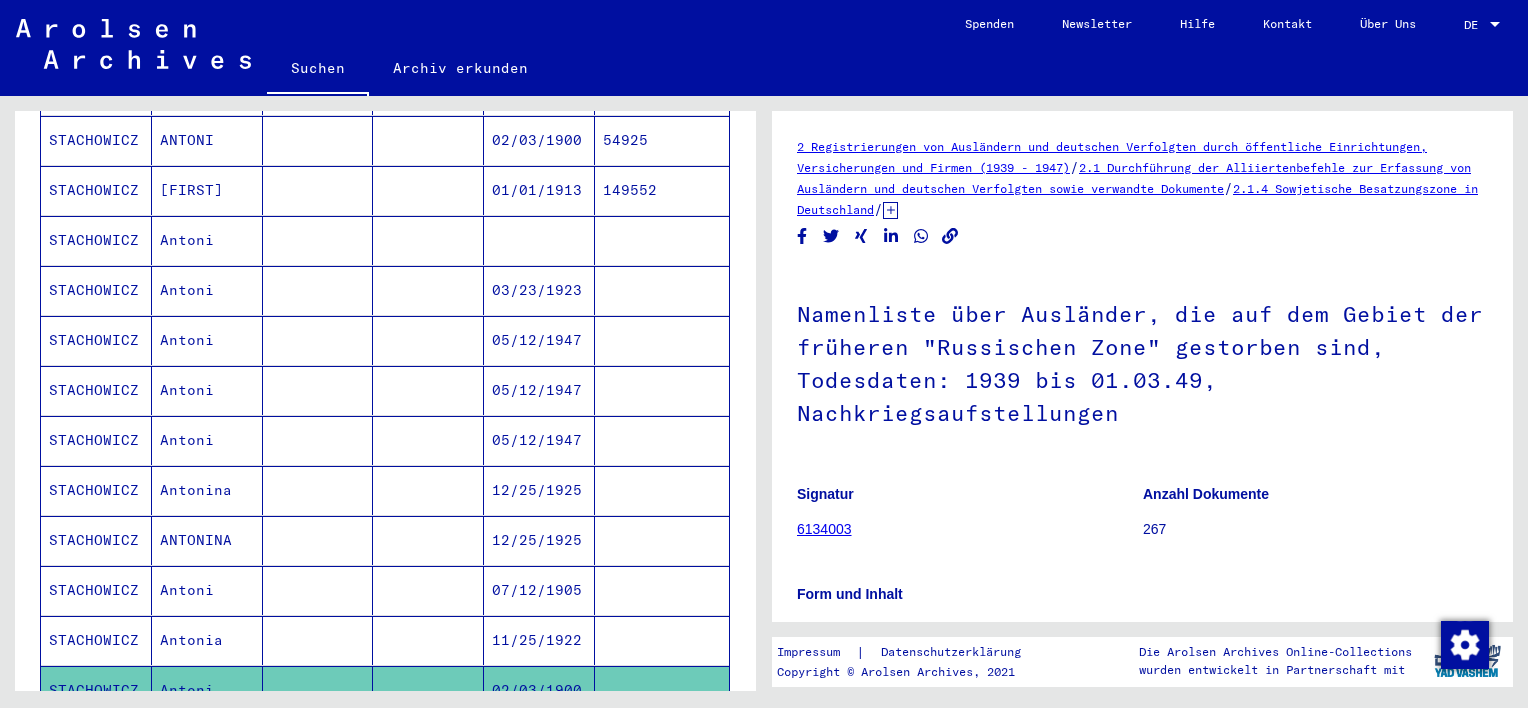 scroll, scrollTop: 0, scrollLeft: 0, axis: both 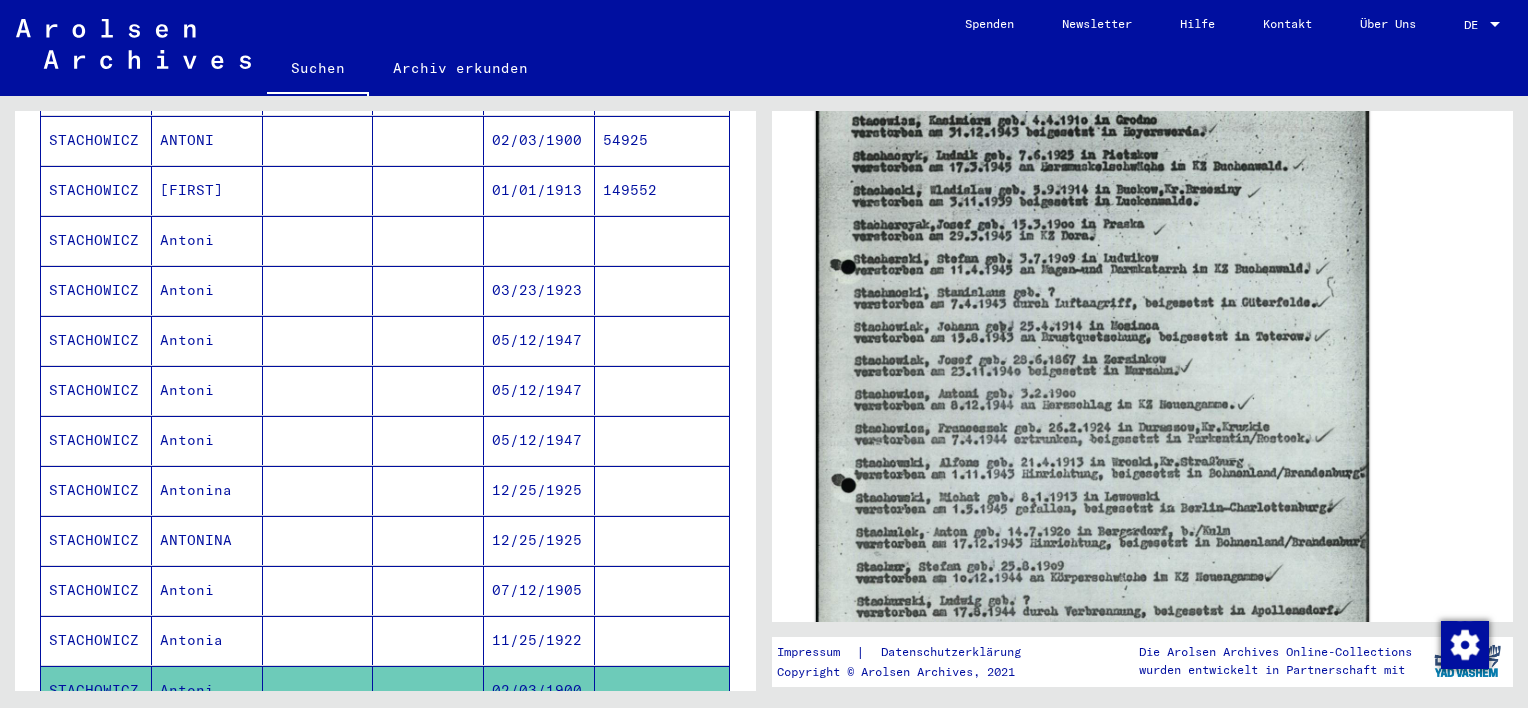 click 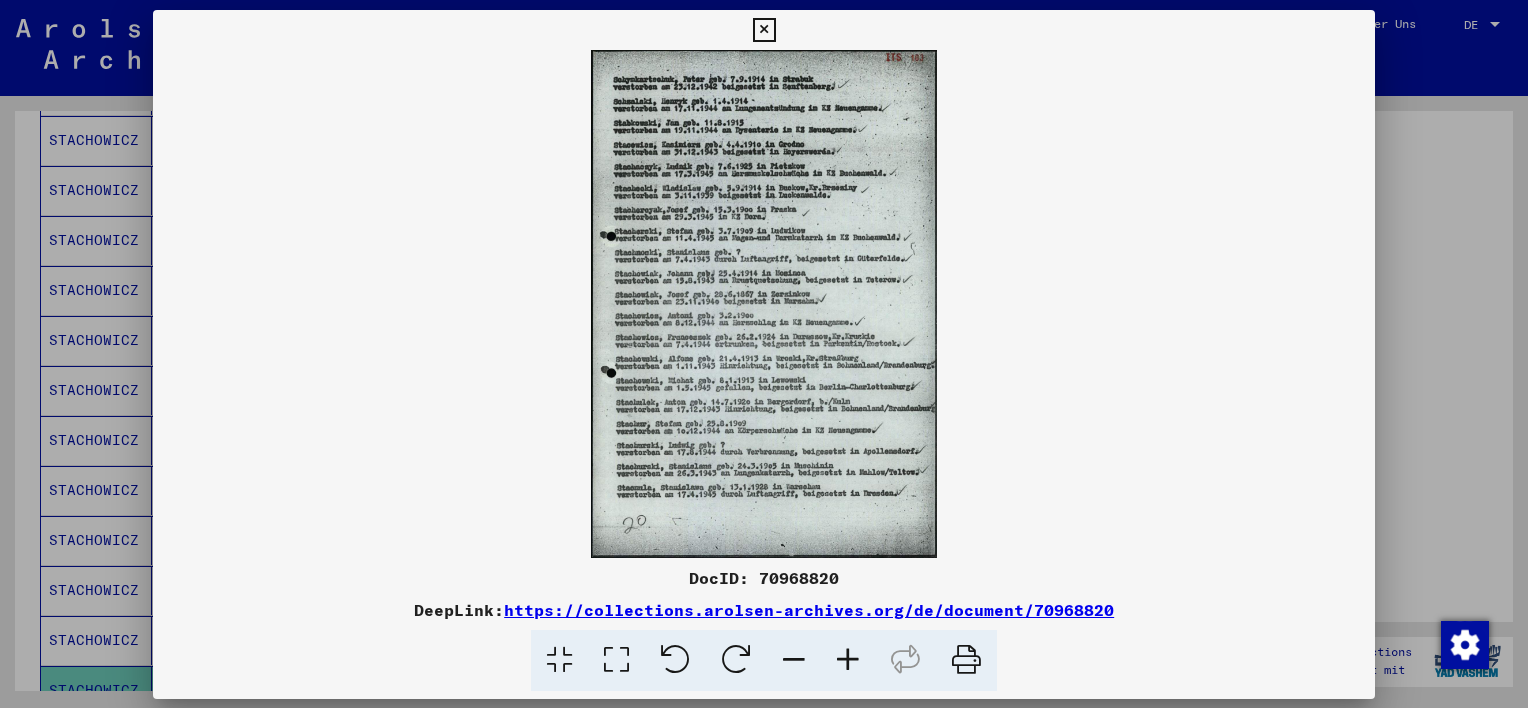 scroll, scrollTop: 836, scrollLeft: 0, axis: vertical 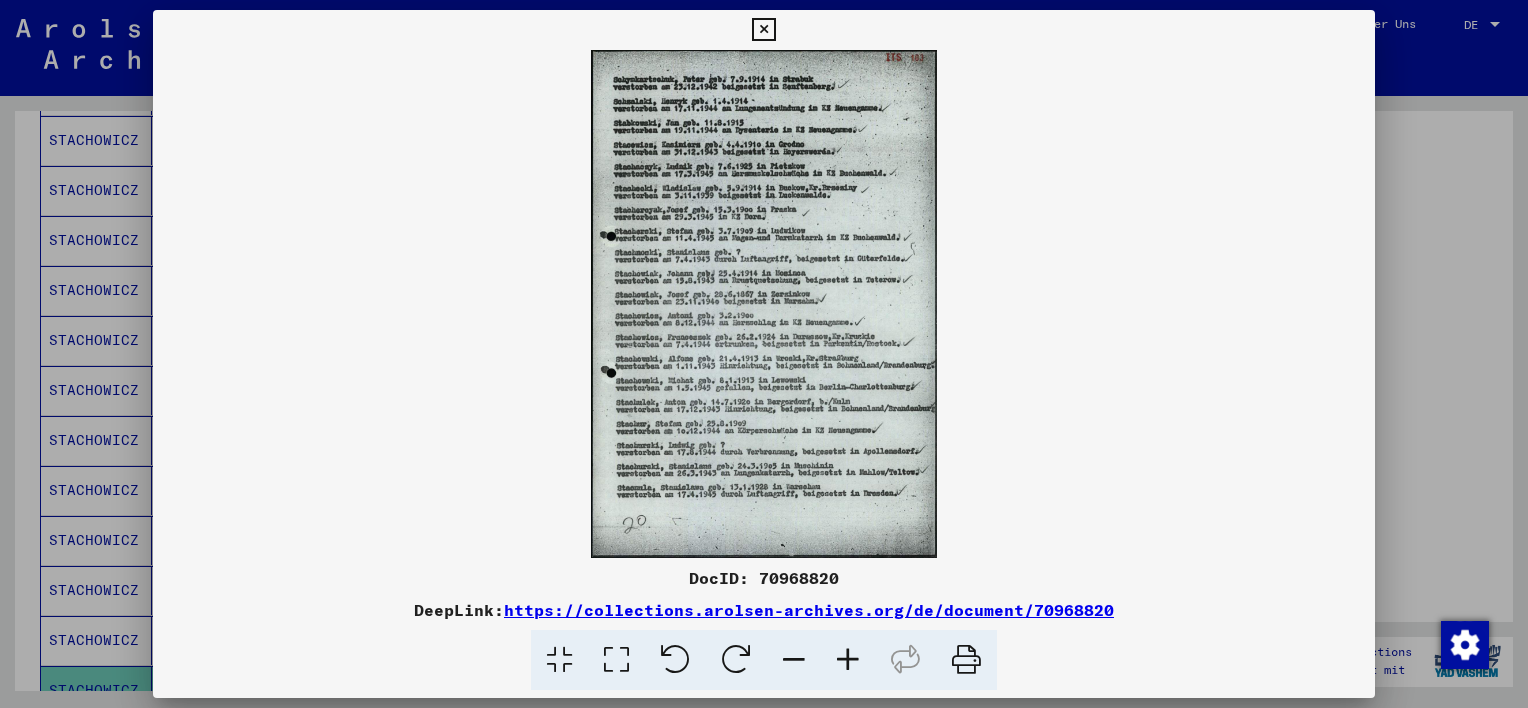 click at bounding box center [848, 660] 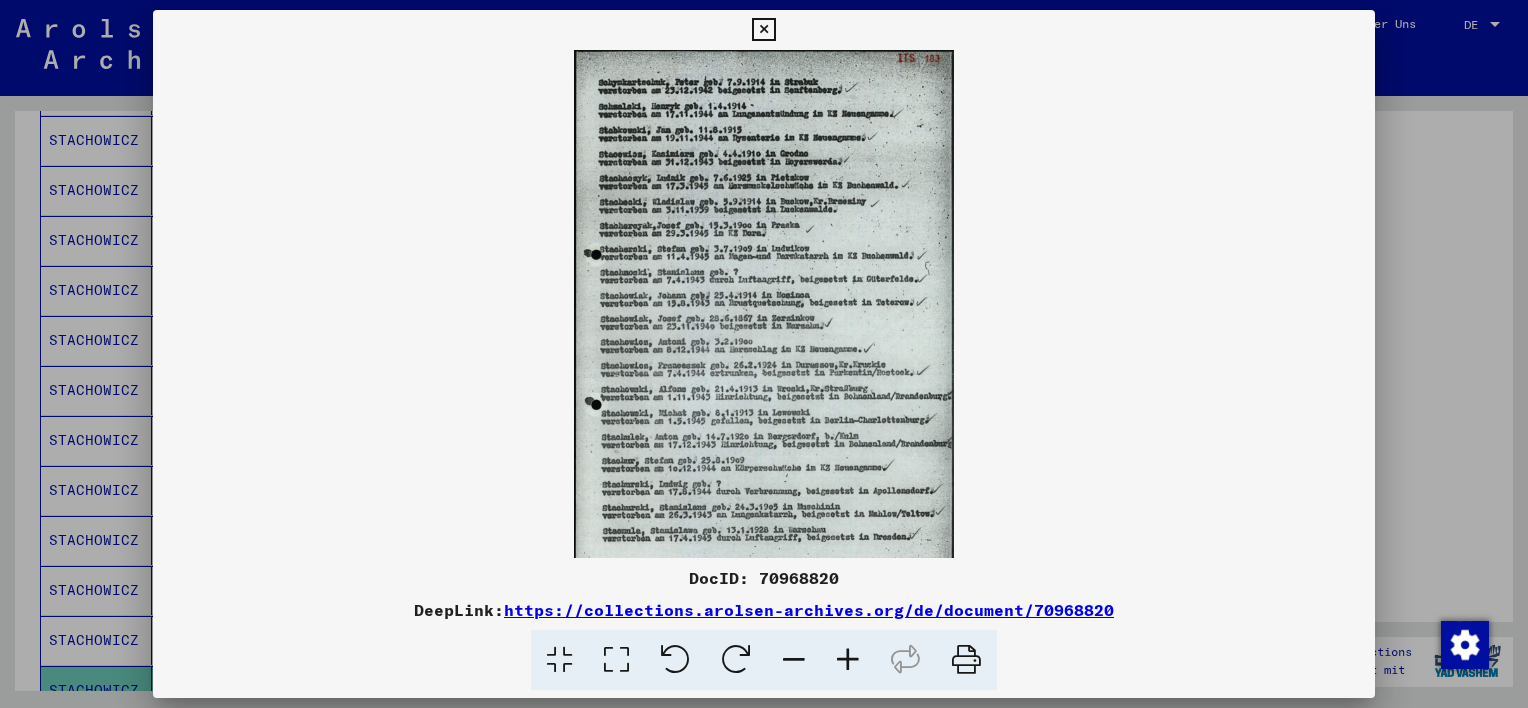 click at bounding box center [848, 660] 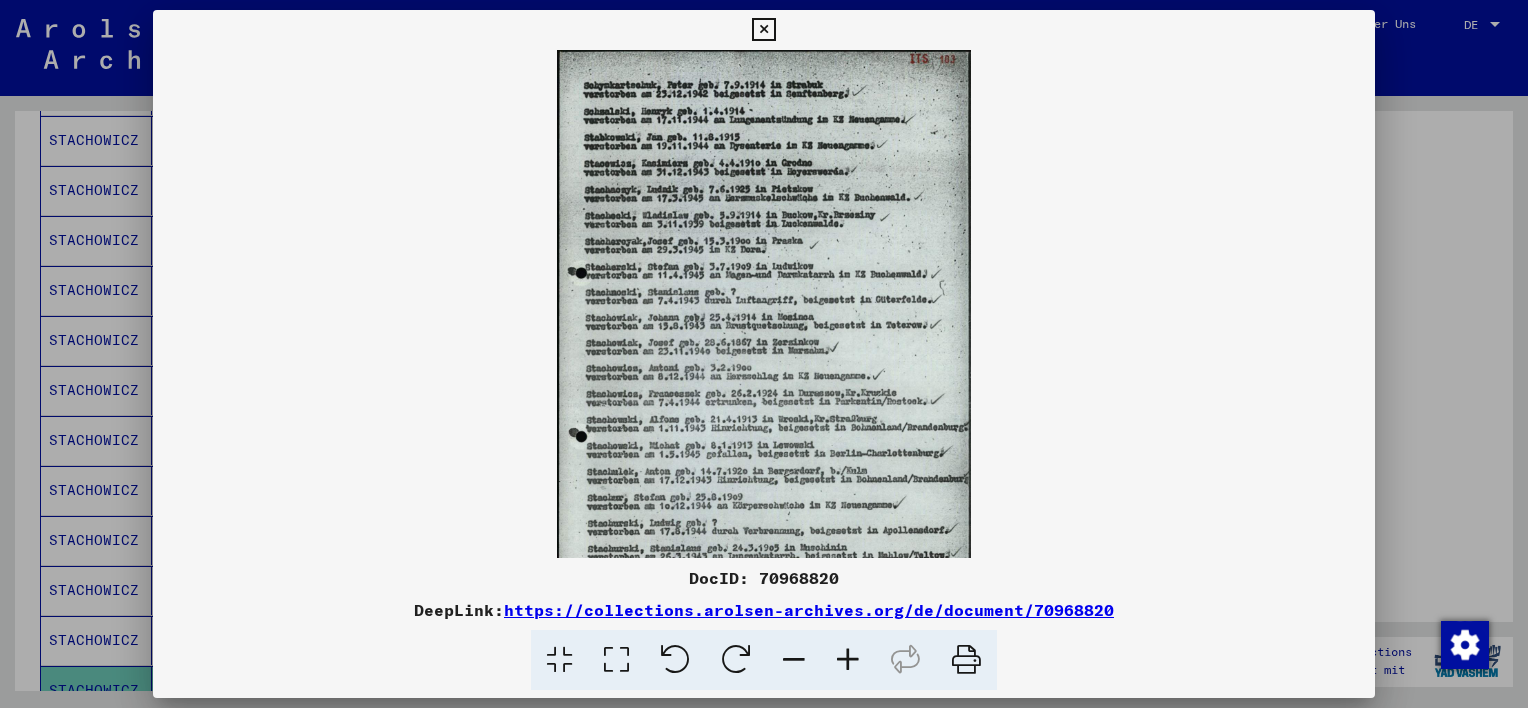 click at bounding box center [848, 660] 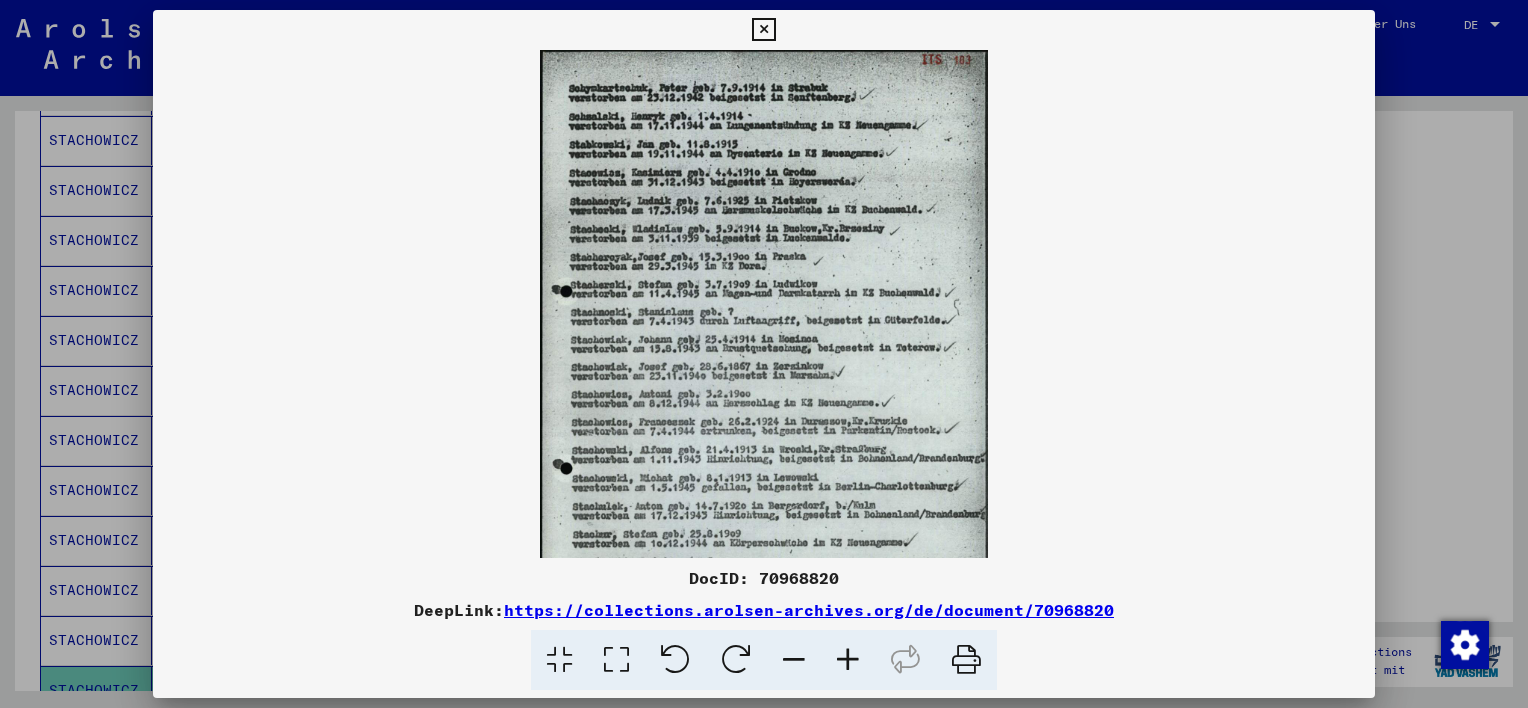 click at bounding box center (848, 660) 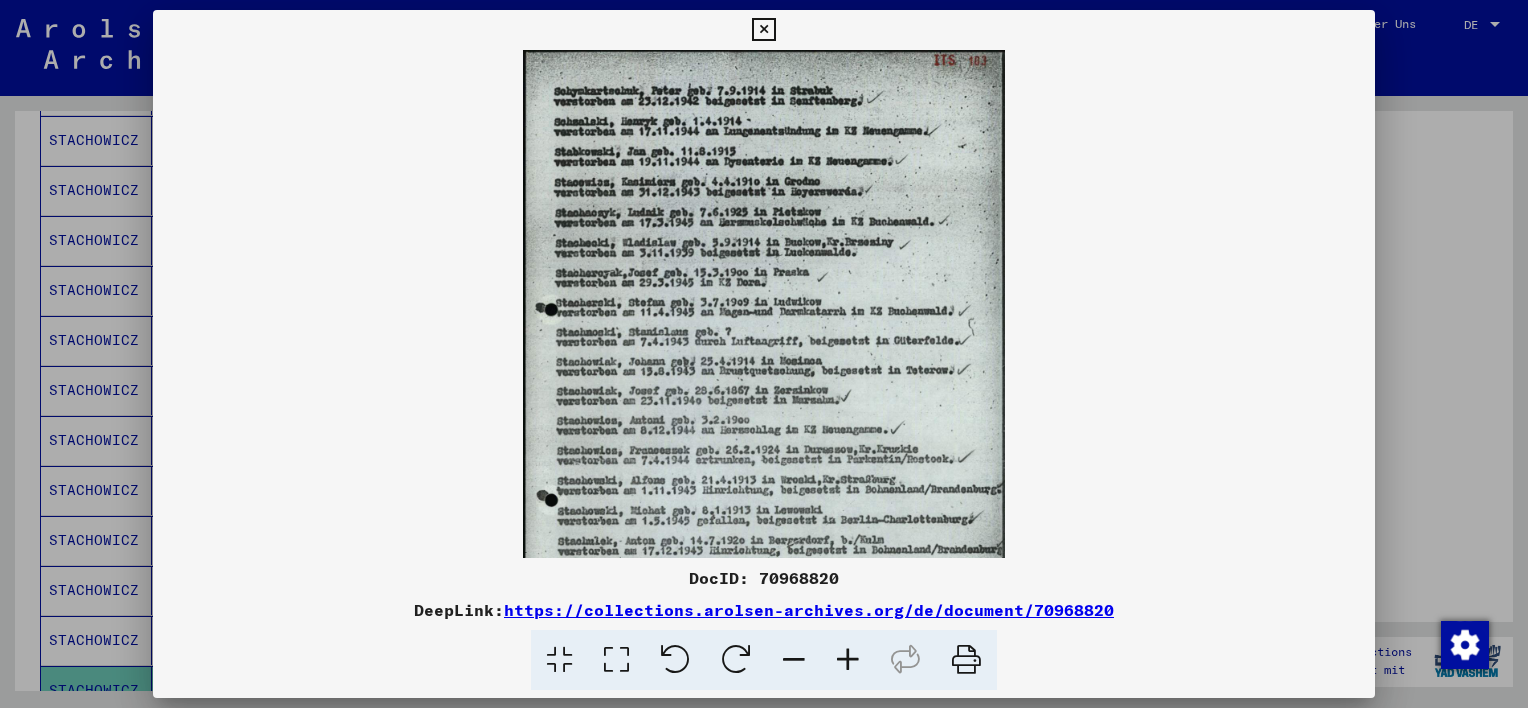 click at bounding box center [848, 660] 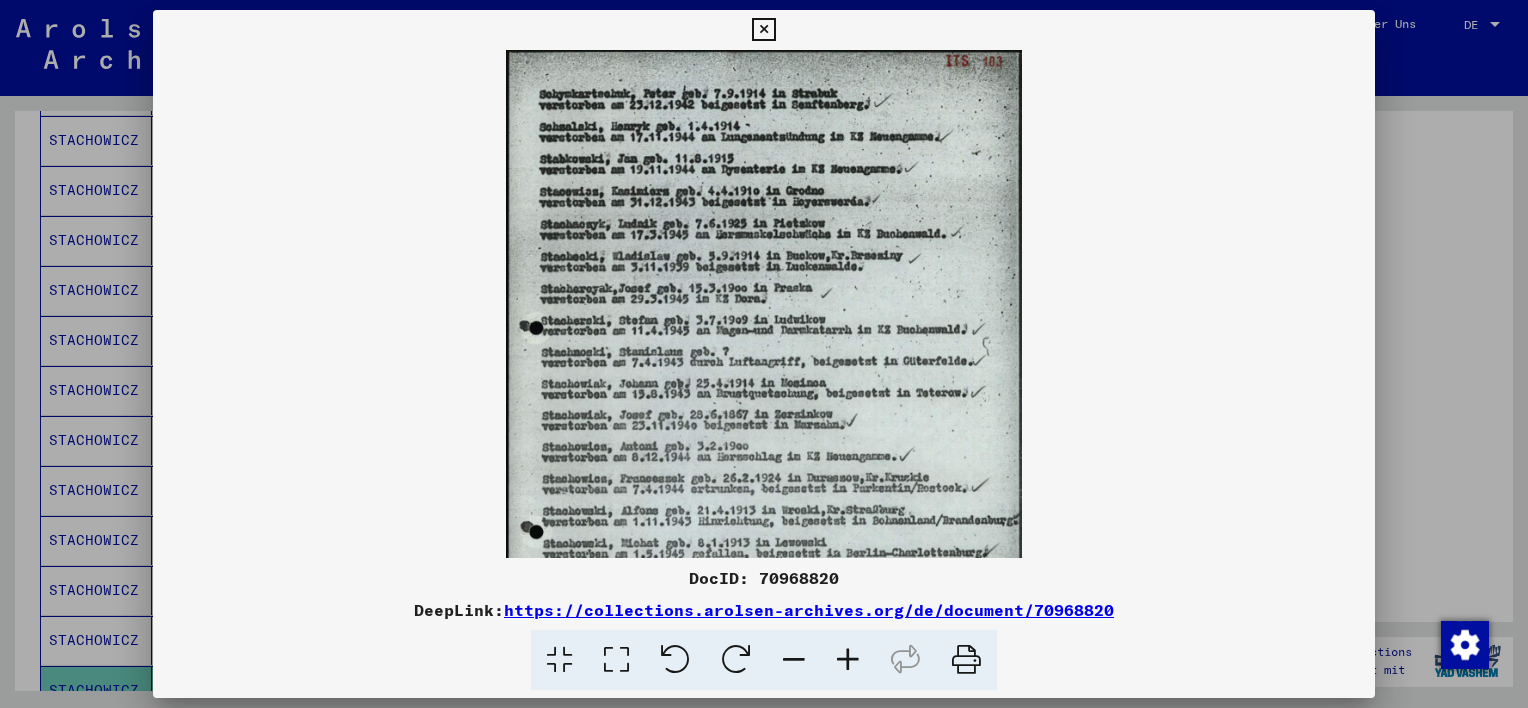 click at bounding box center [848, 660] 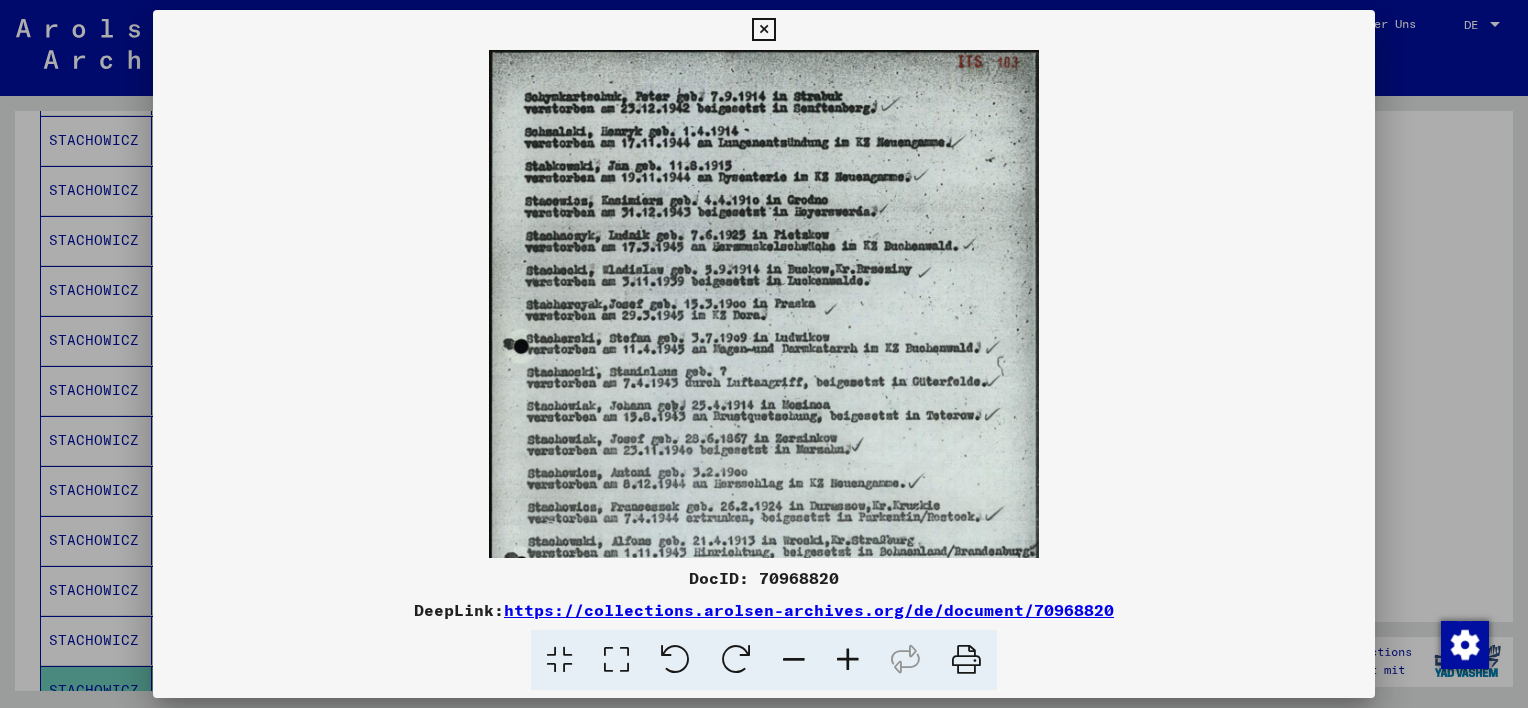 click at bounding box center [848, 660] 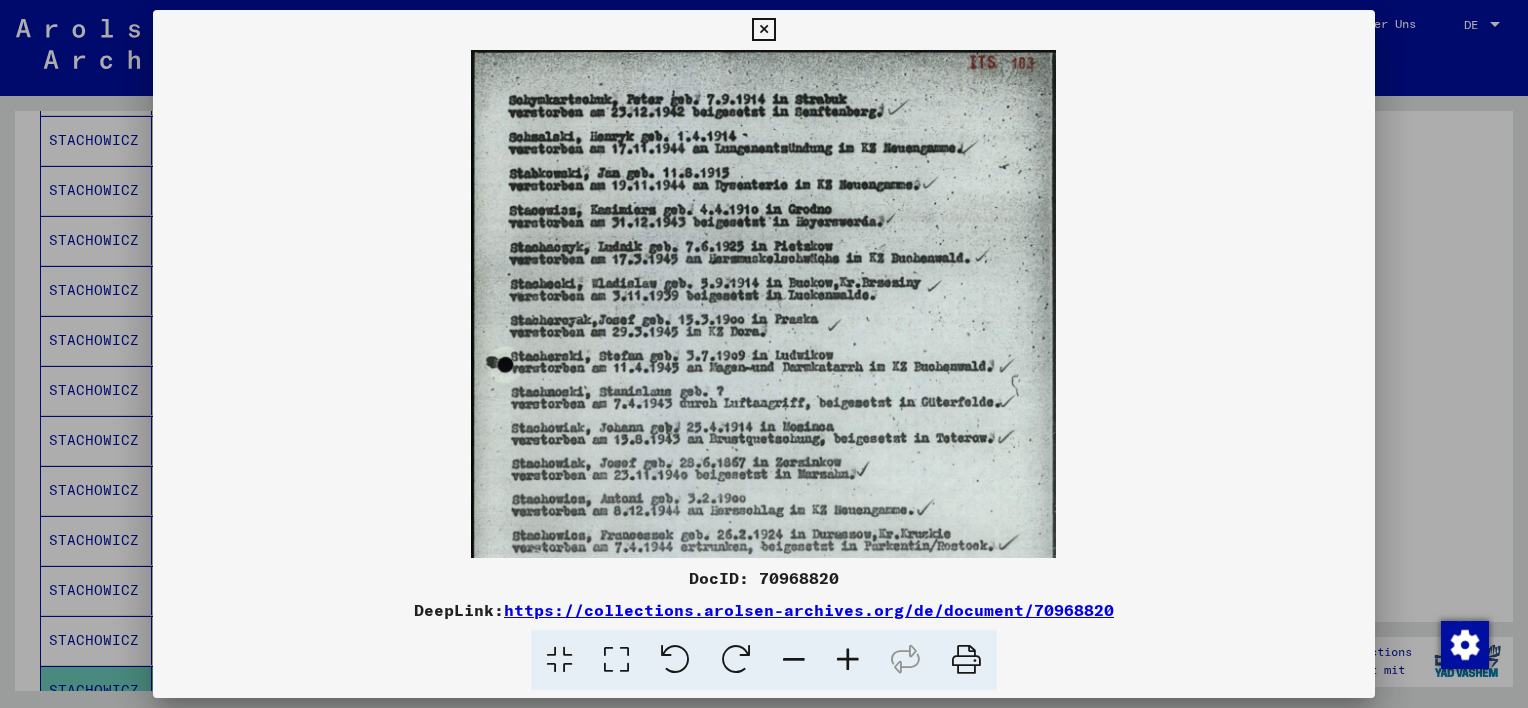 click at bounding box center (848, 660) 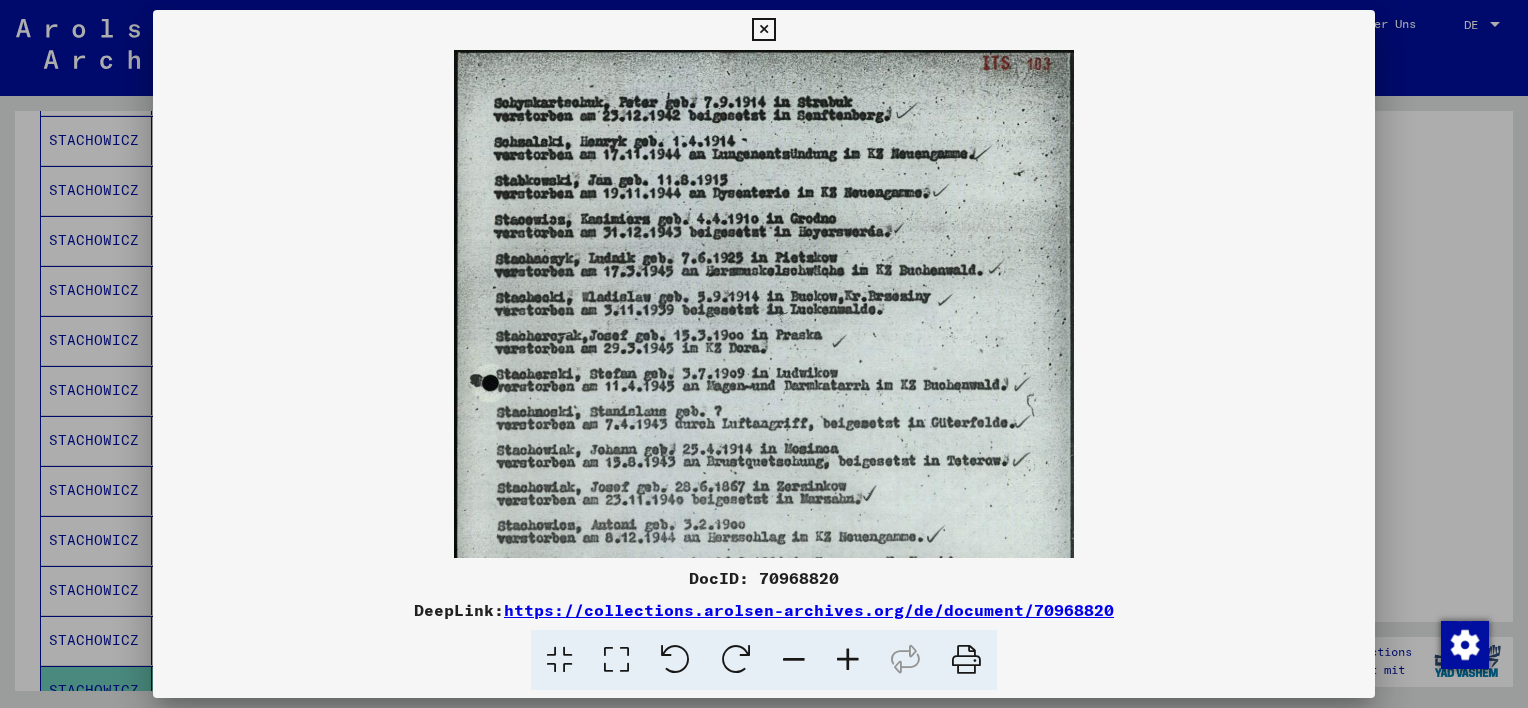 click at bounding box center [848, 660] 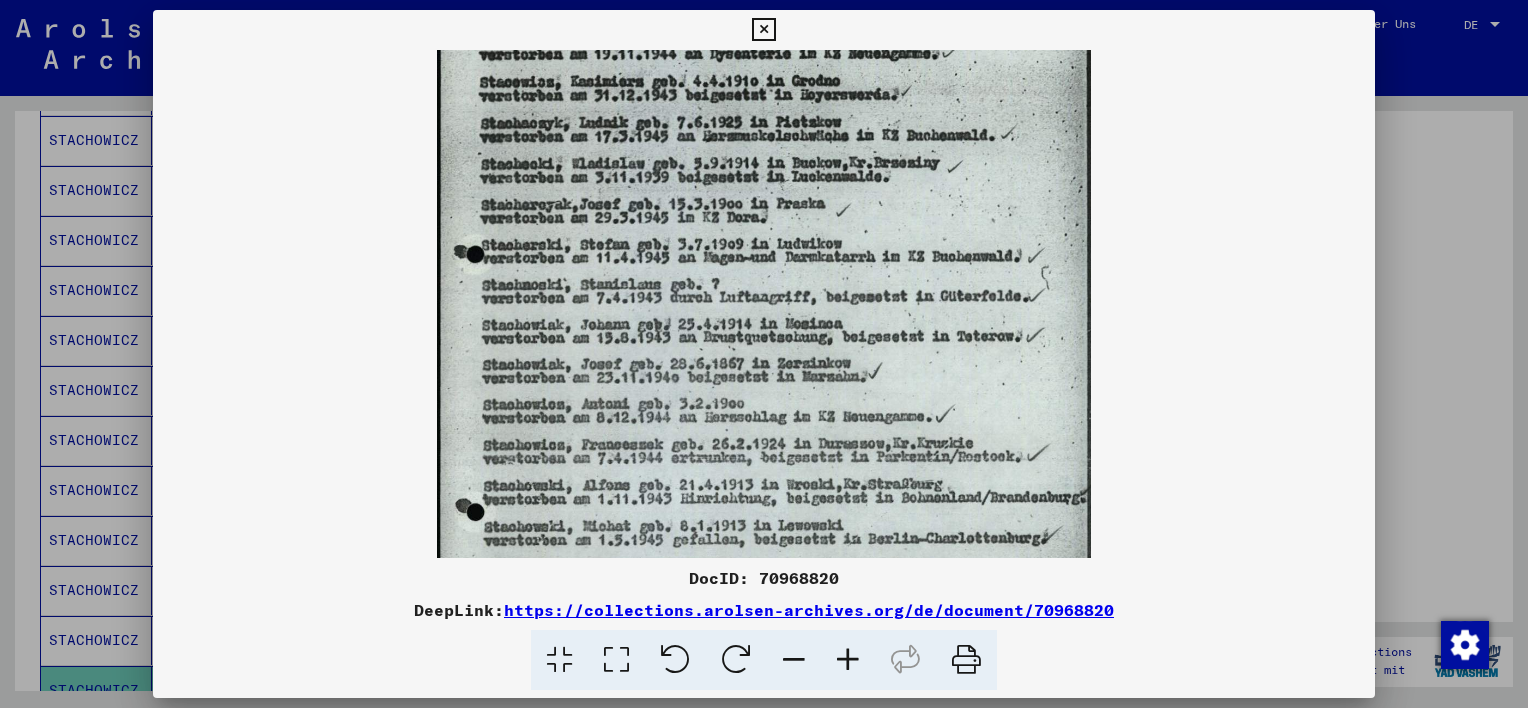 scroll, scrollTop: 150, scrollLeft: 0, axis: vertical 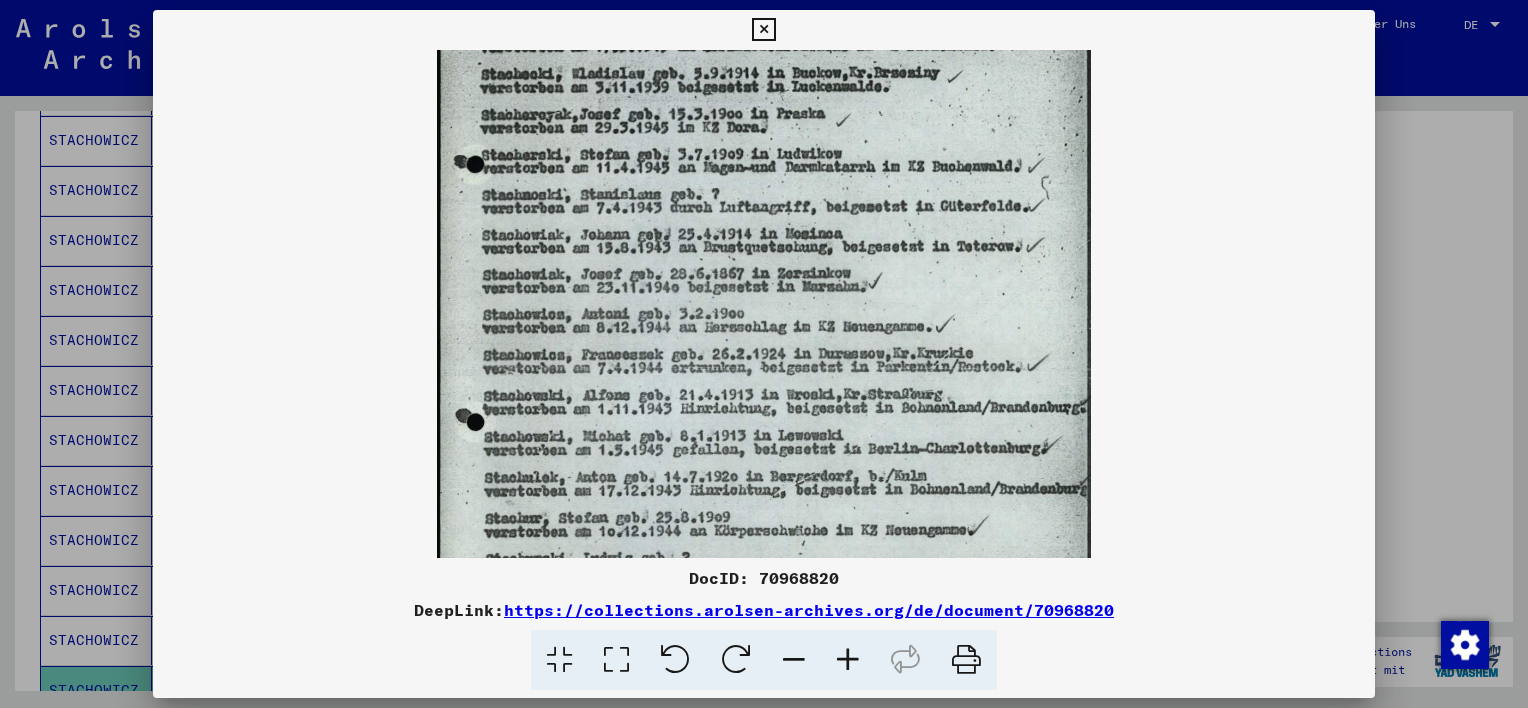 drag, startPoint x: 866, startPoint y: 444, endPoint x: 857, endPoint y: 214, distance: 230.17603 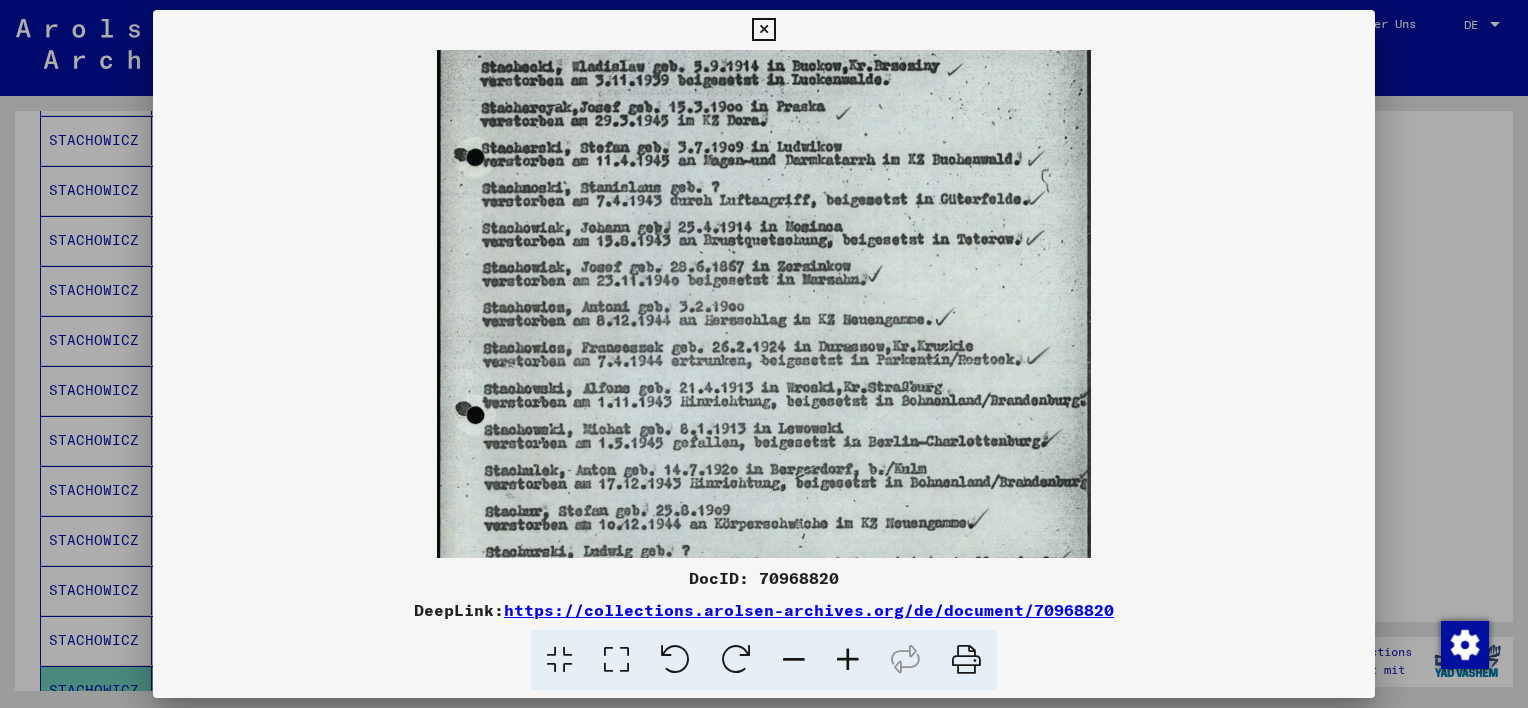 click at bounding box center (848, 660) 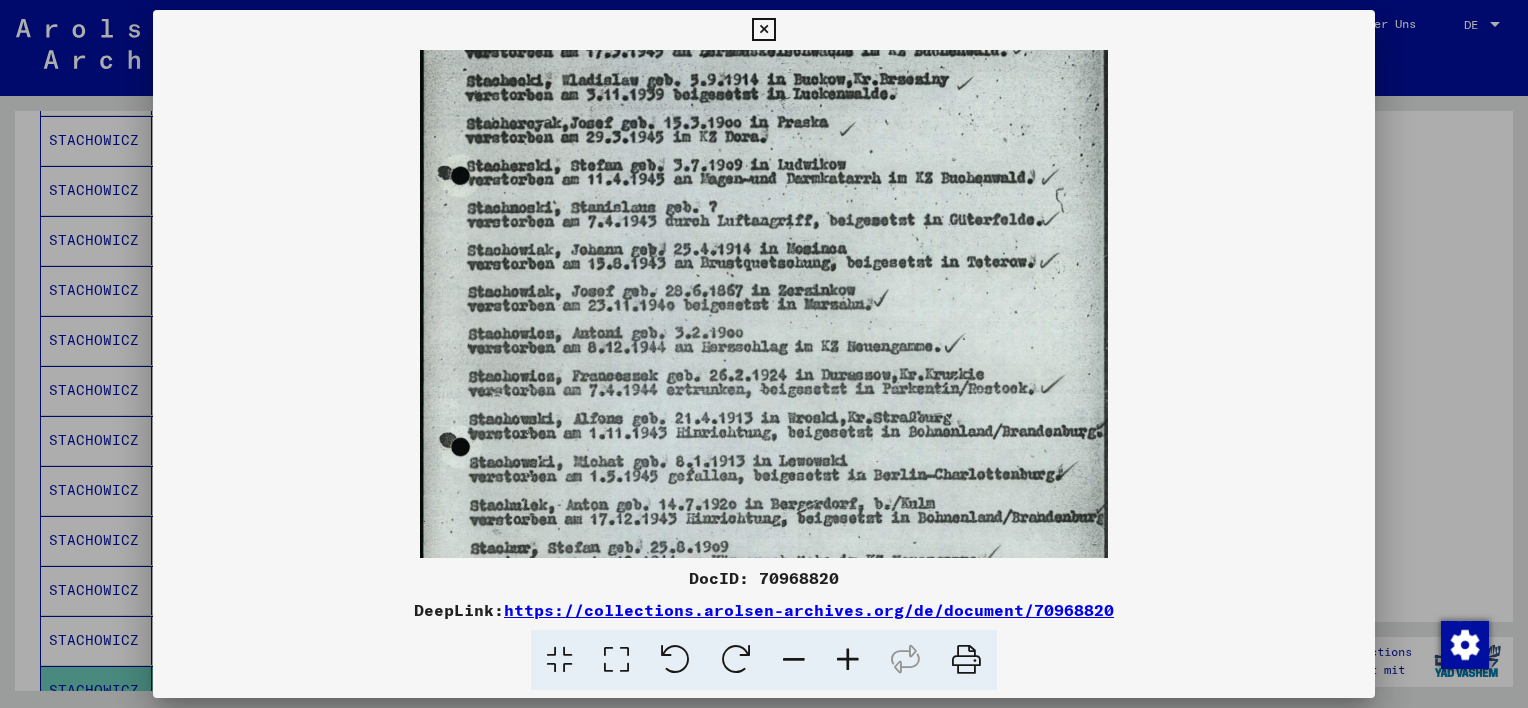 click at bounding box center (848, 660) 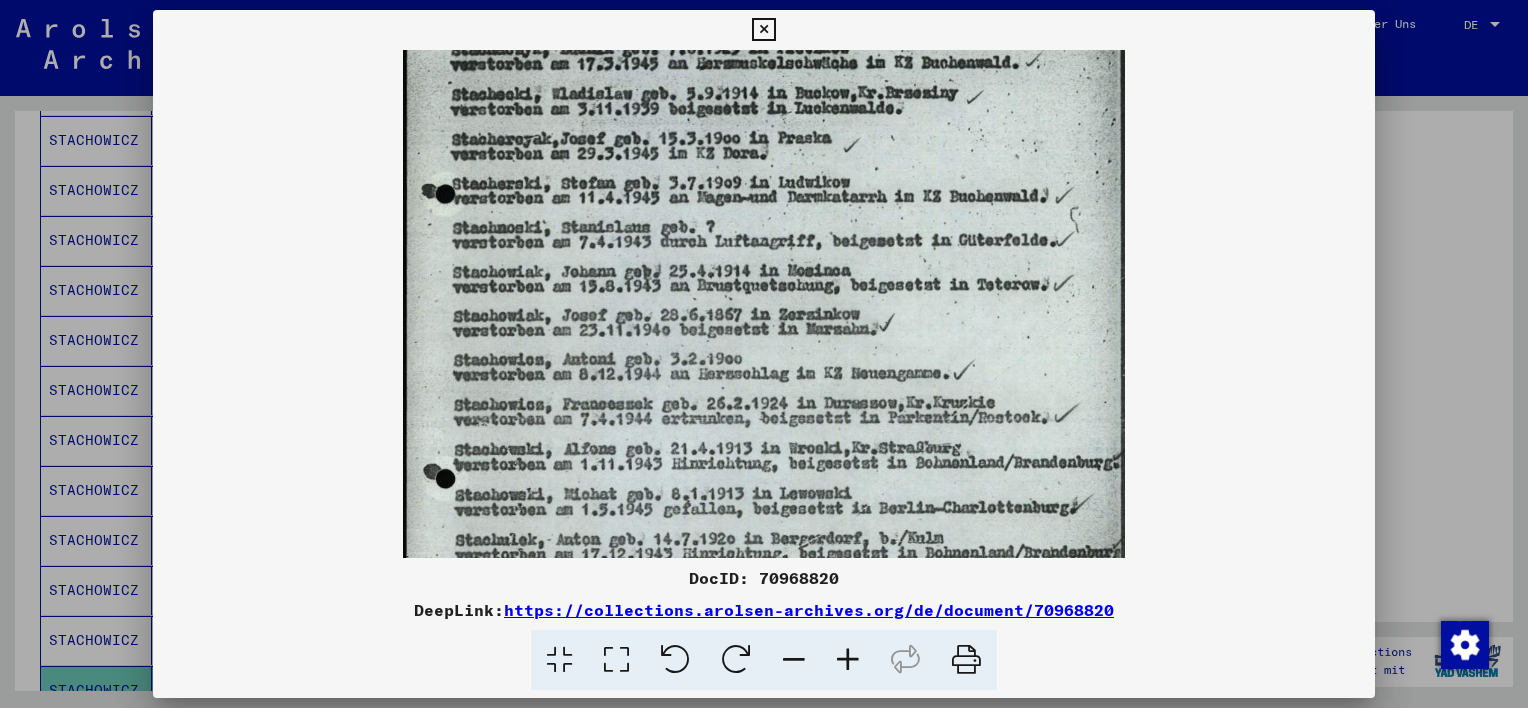 click at bounding box center (763, 30) 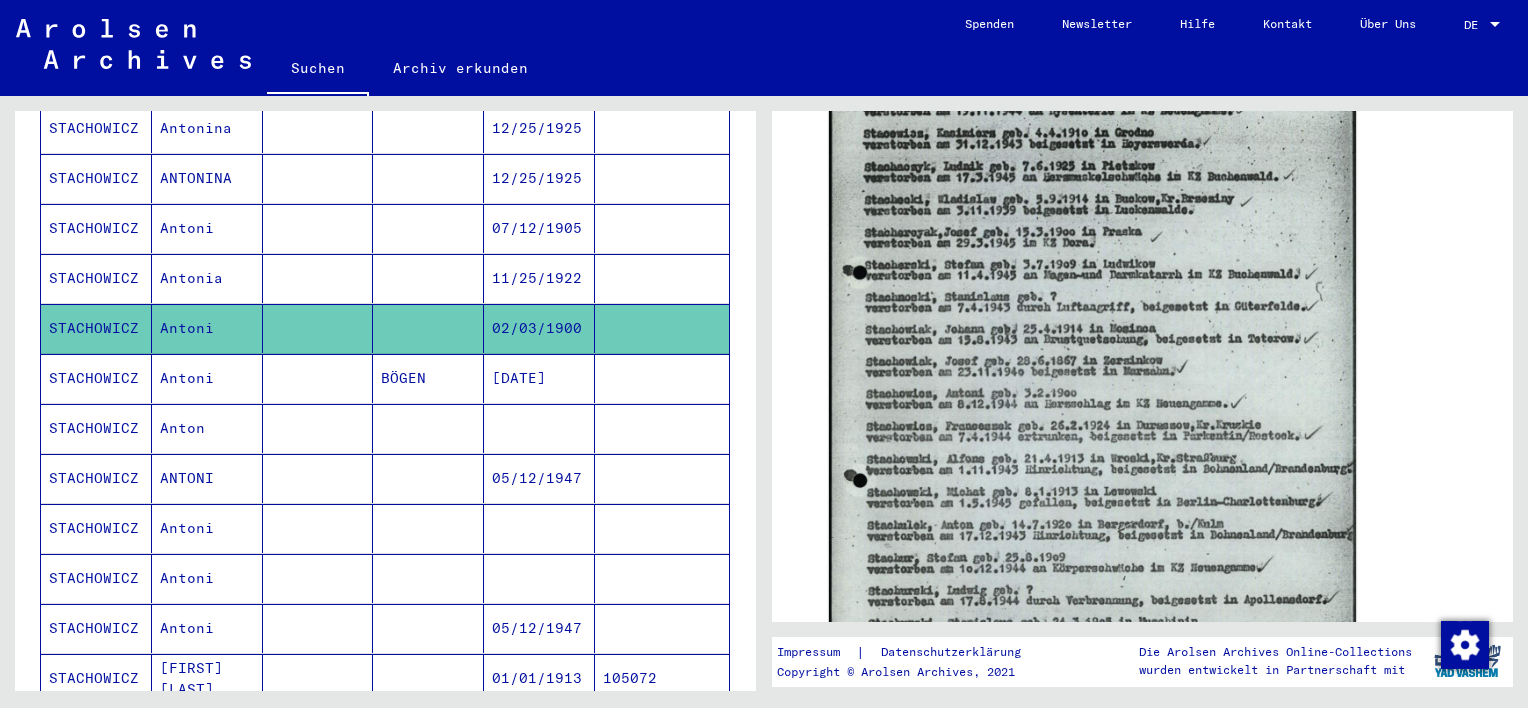scroll, scrollTop: 774, scrollLeft: 0, axis: vertical 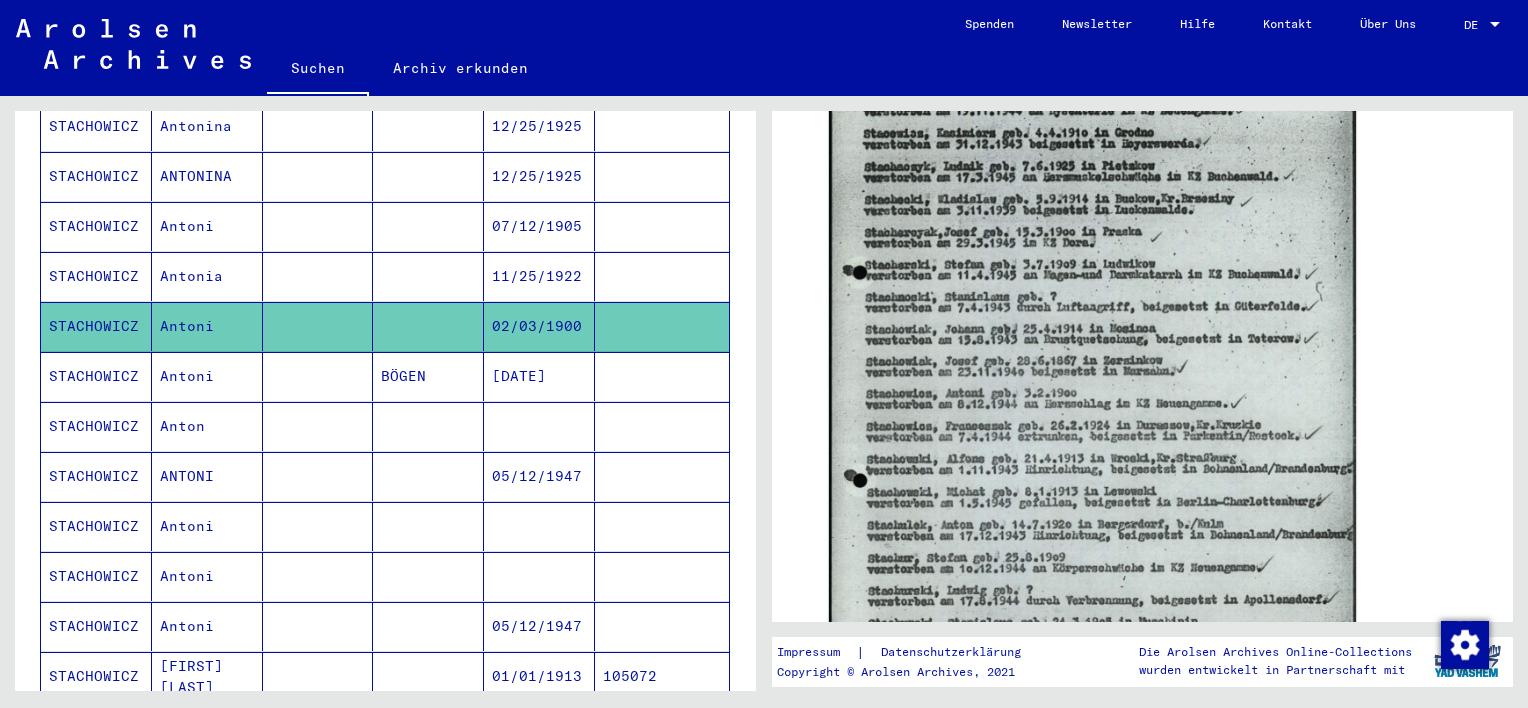 click at bounding box center (662, 476) 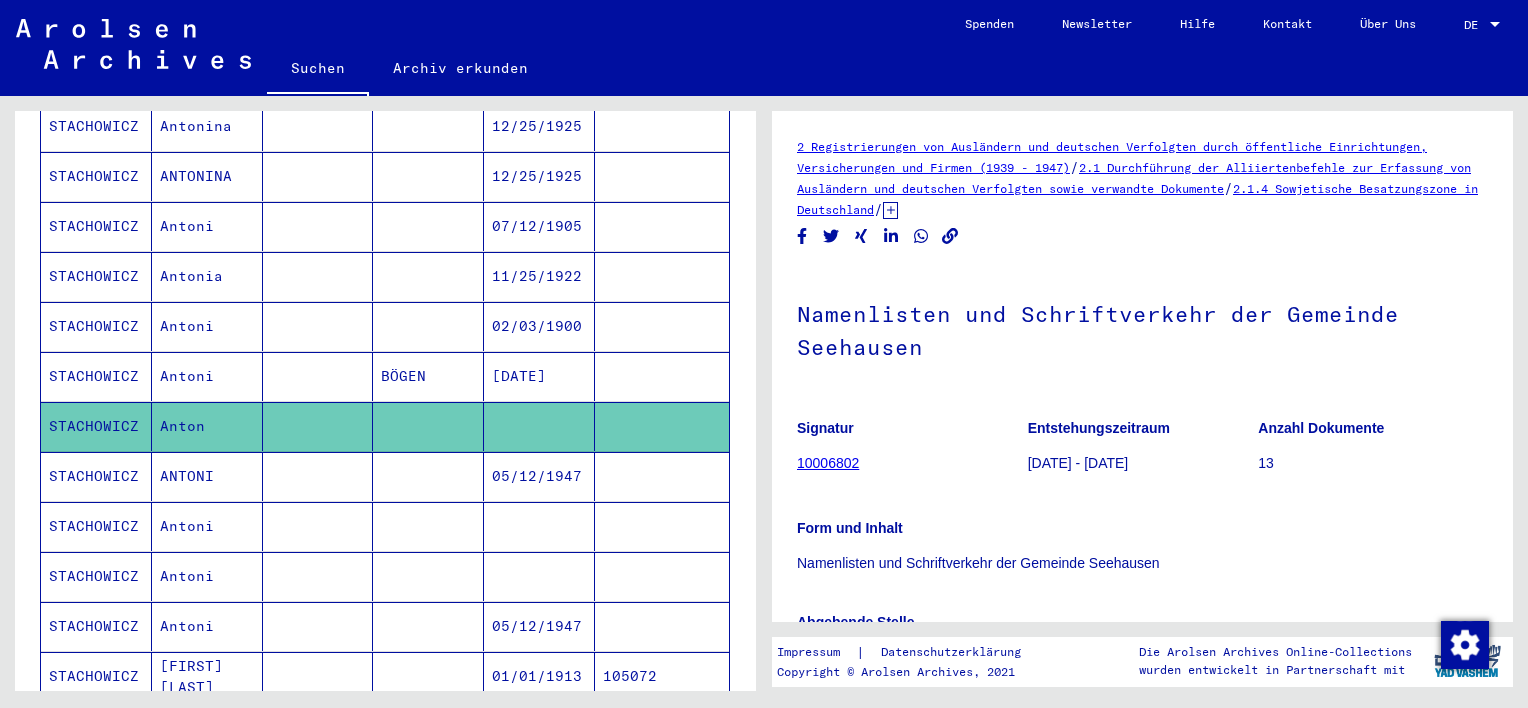 scroll, scrollTop: 0, scrollLeft: 0, axis: both 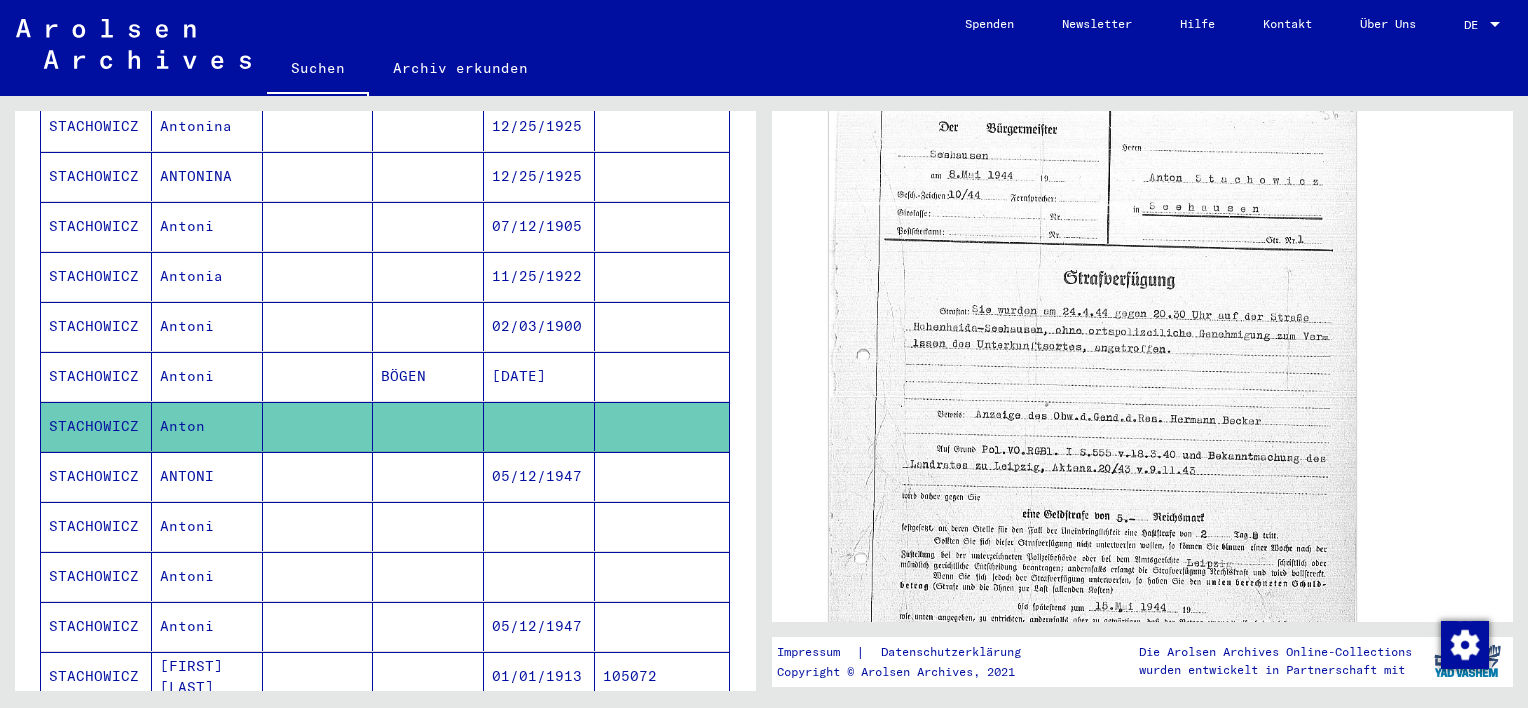 click at bounding box center (662, 576) 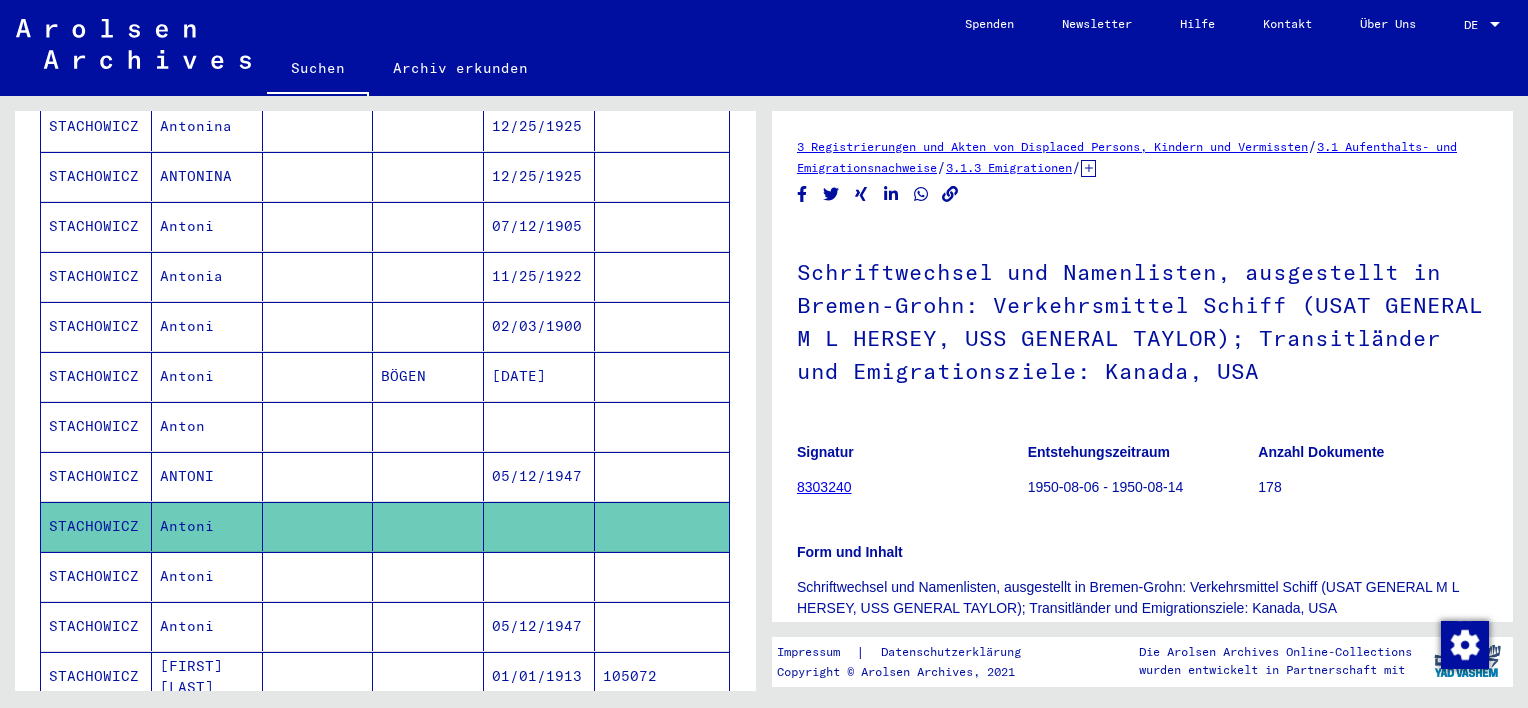 scroll, scrollTop: 0, scrollLeft: 0, axis: both 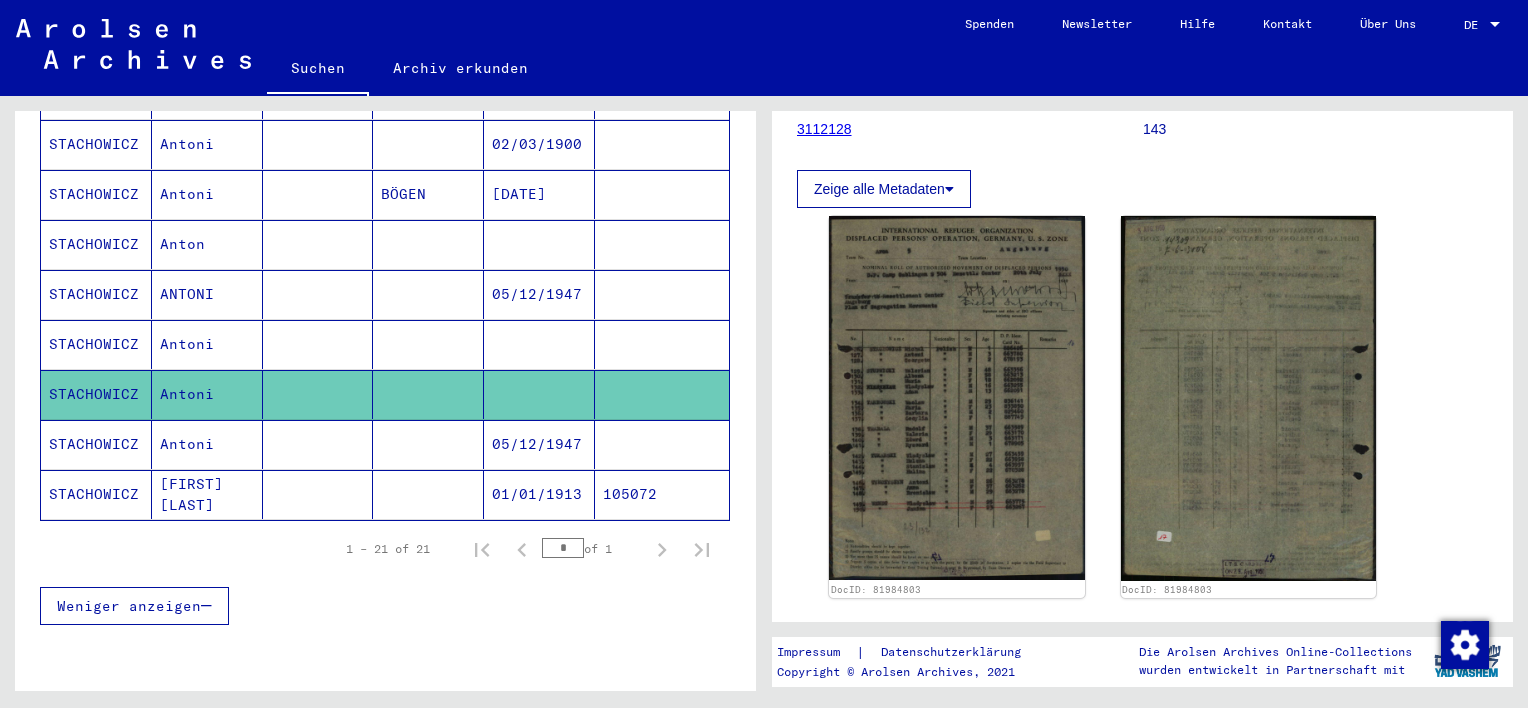 click on "Weniger anzeigen" at bounding box center [129, 606] 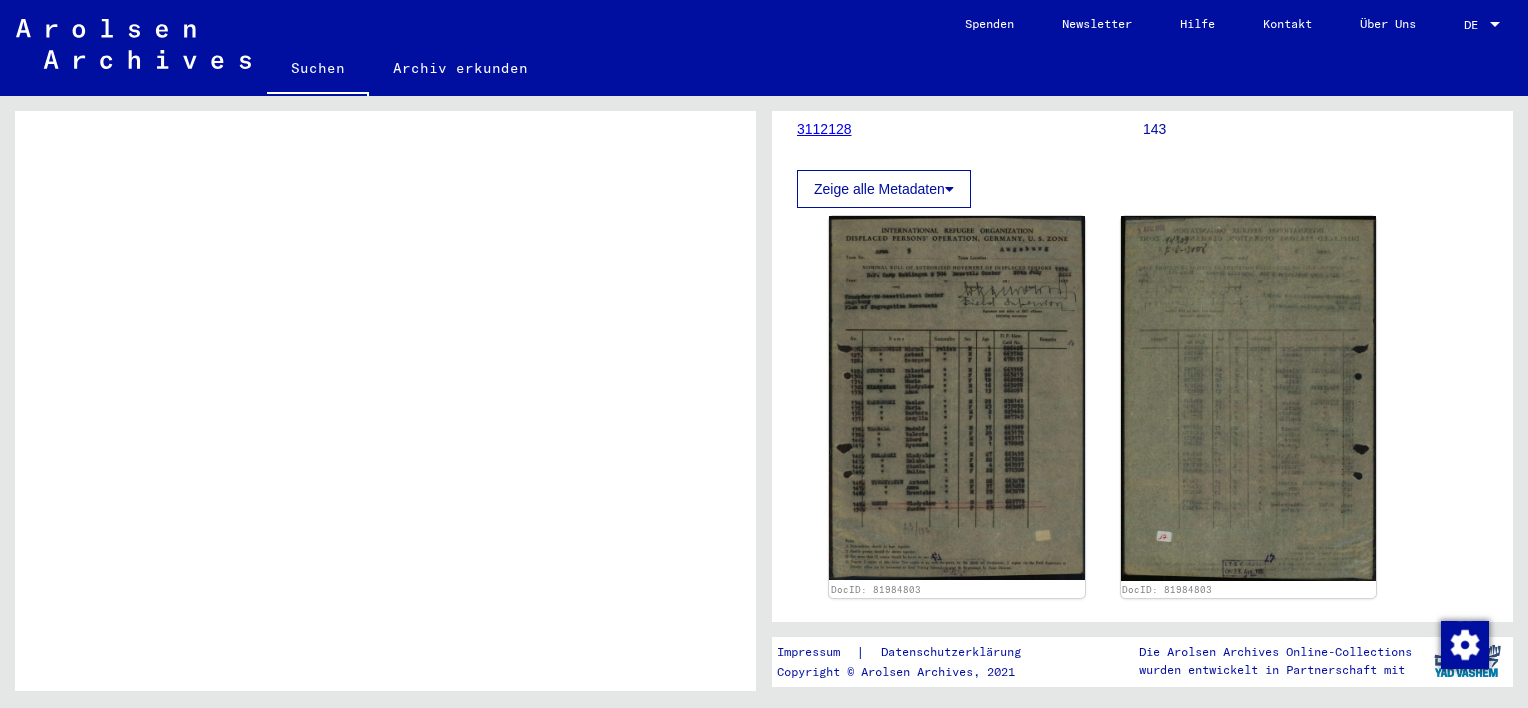 scroll, scrollTop: 0, scrollLeft: 0, axis: both 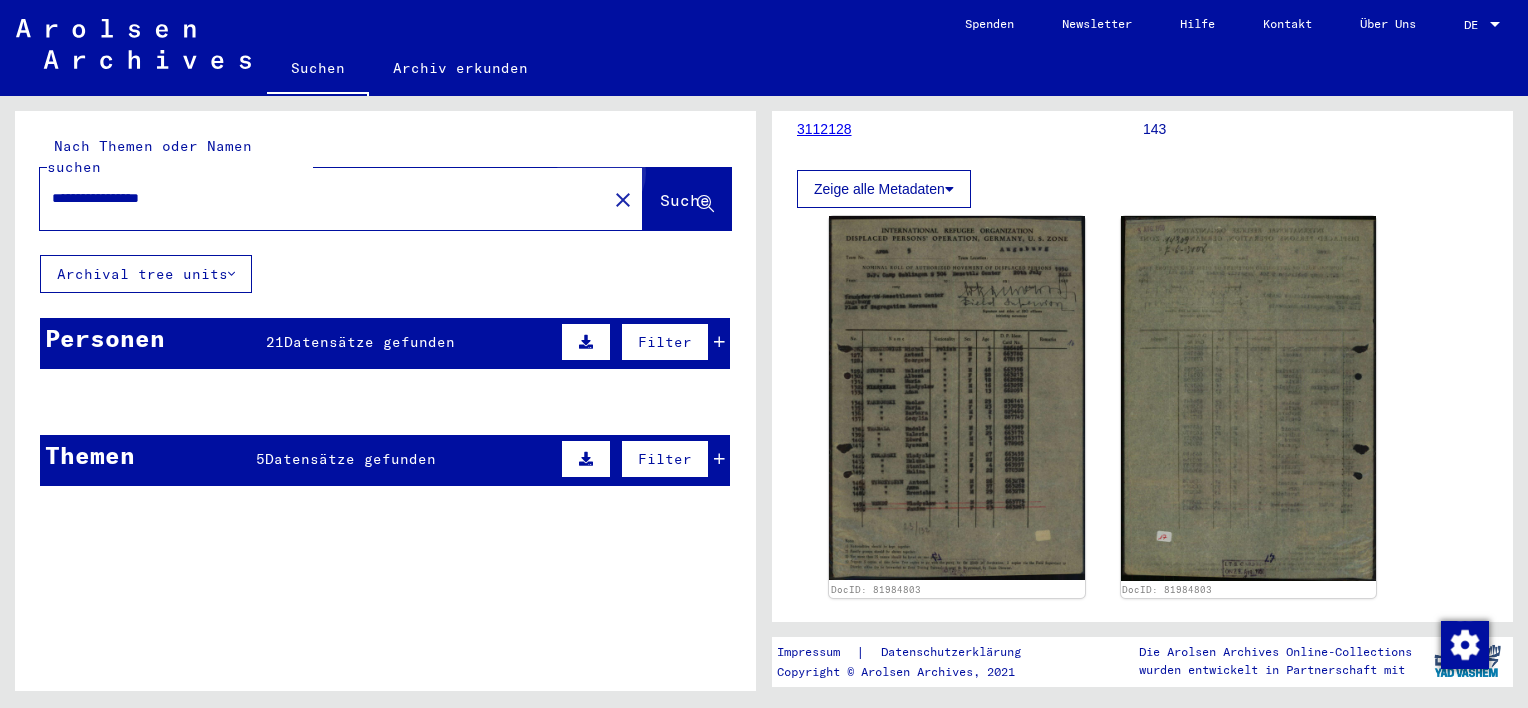 click on "Suche" 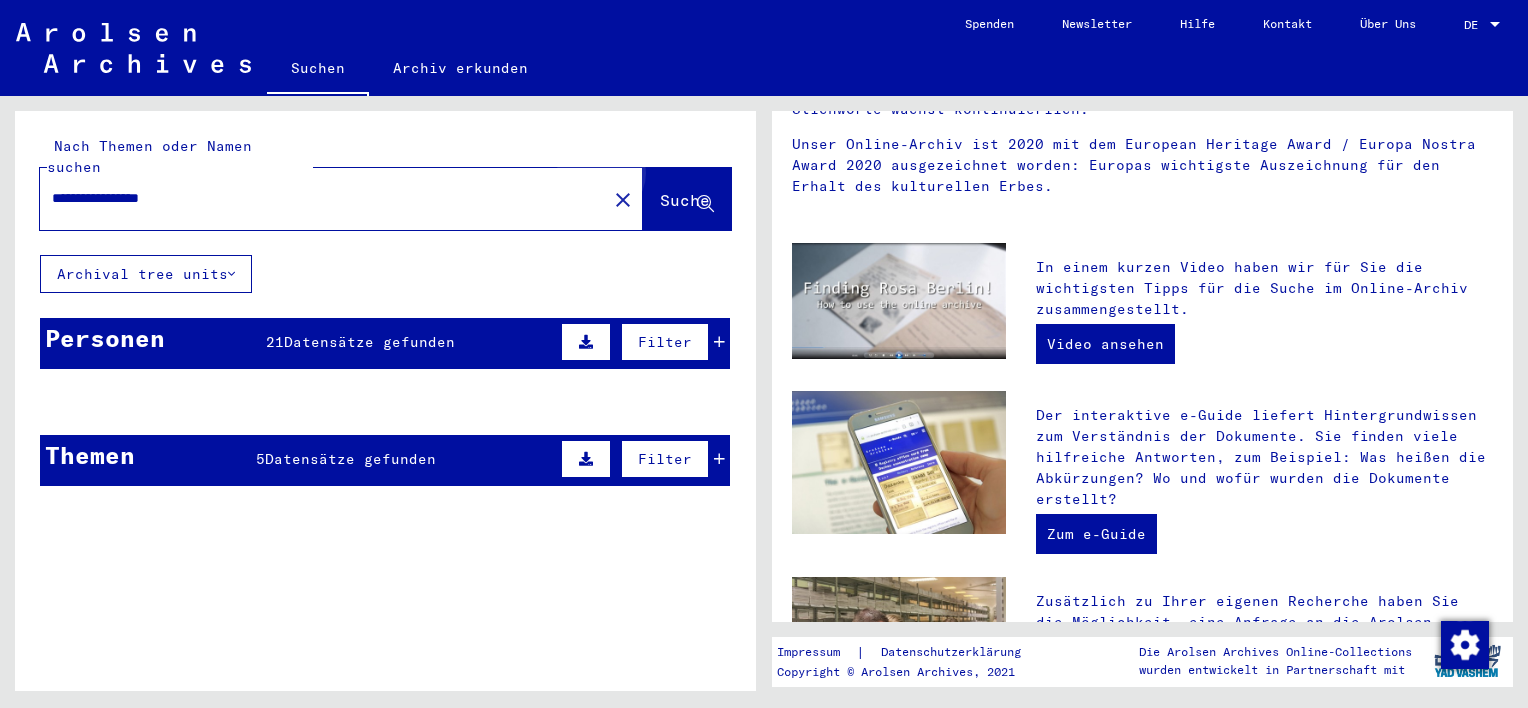 scroll, scrollTop: 0, scrollLeft: 0, axis: both 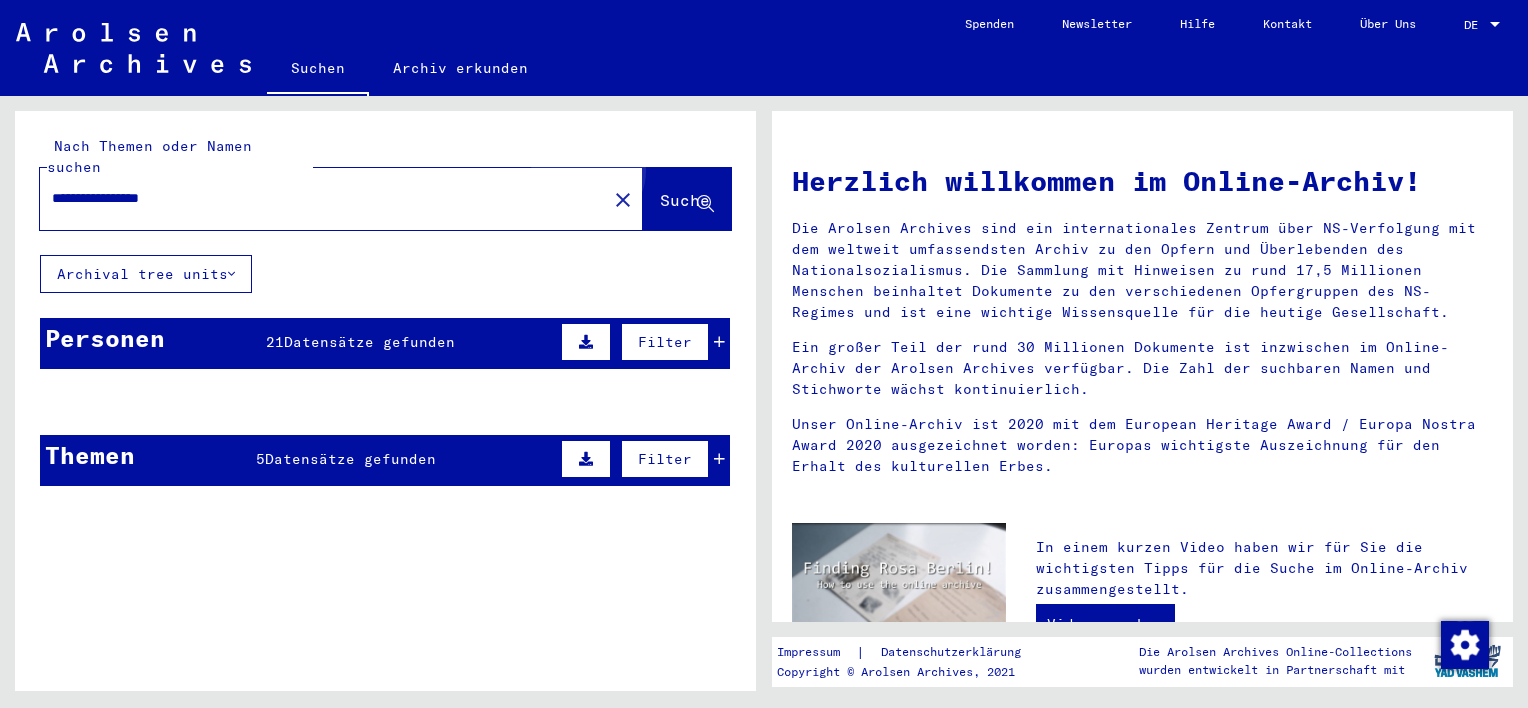 click on "Suche" 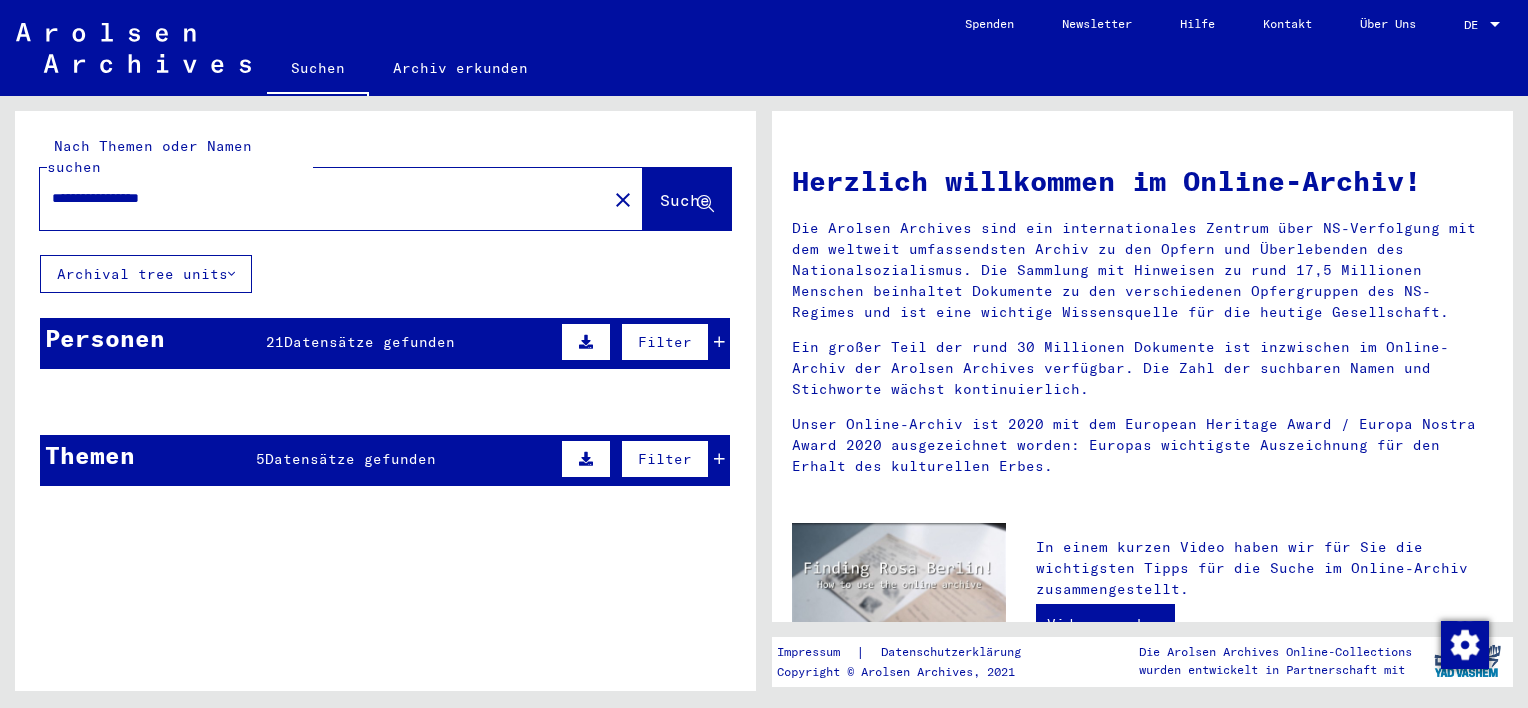 click 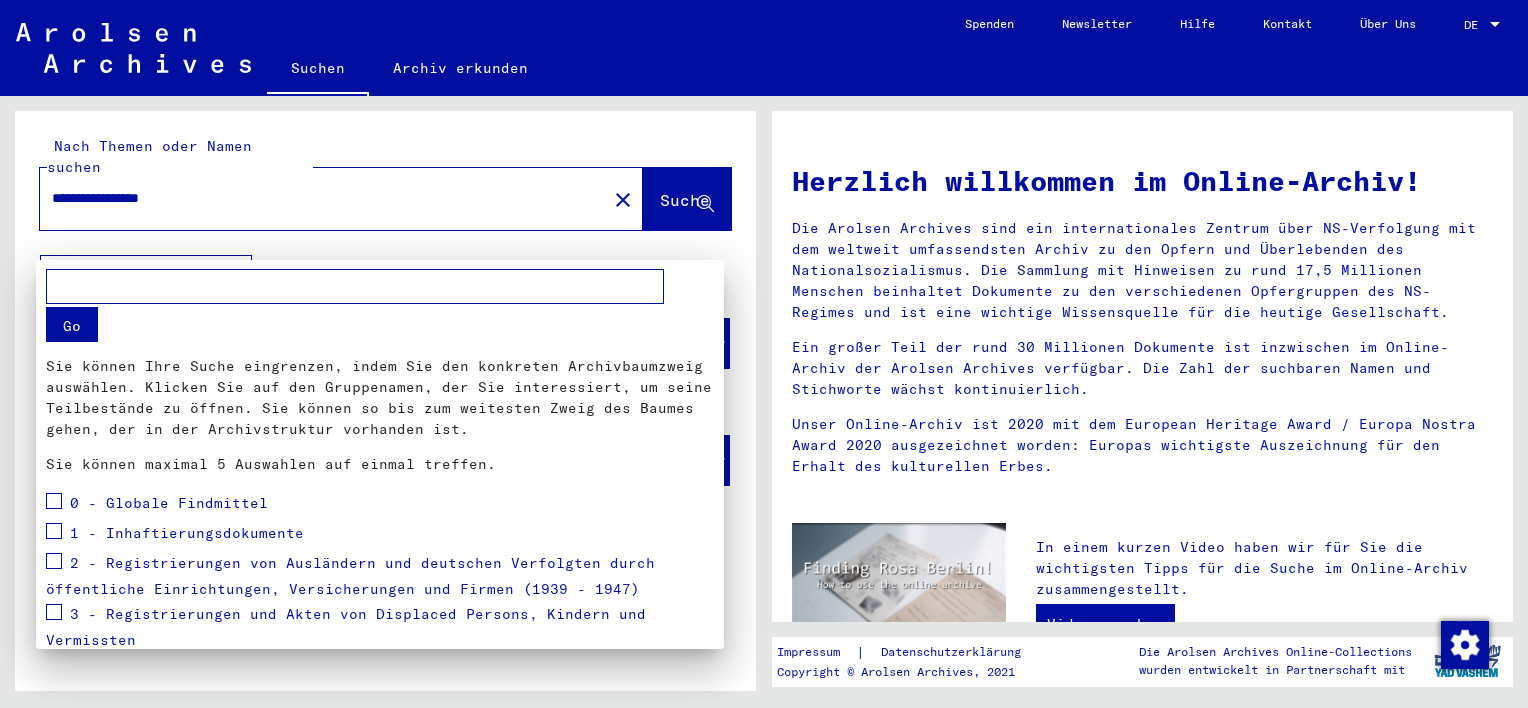click at bounding box center (764, 354) 